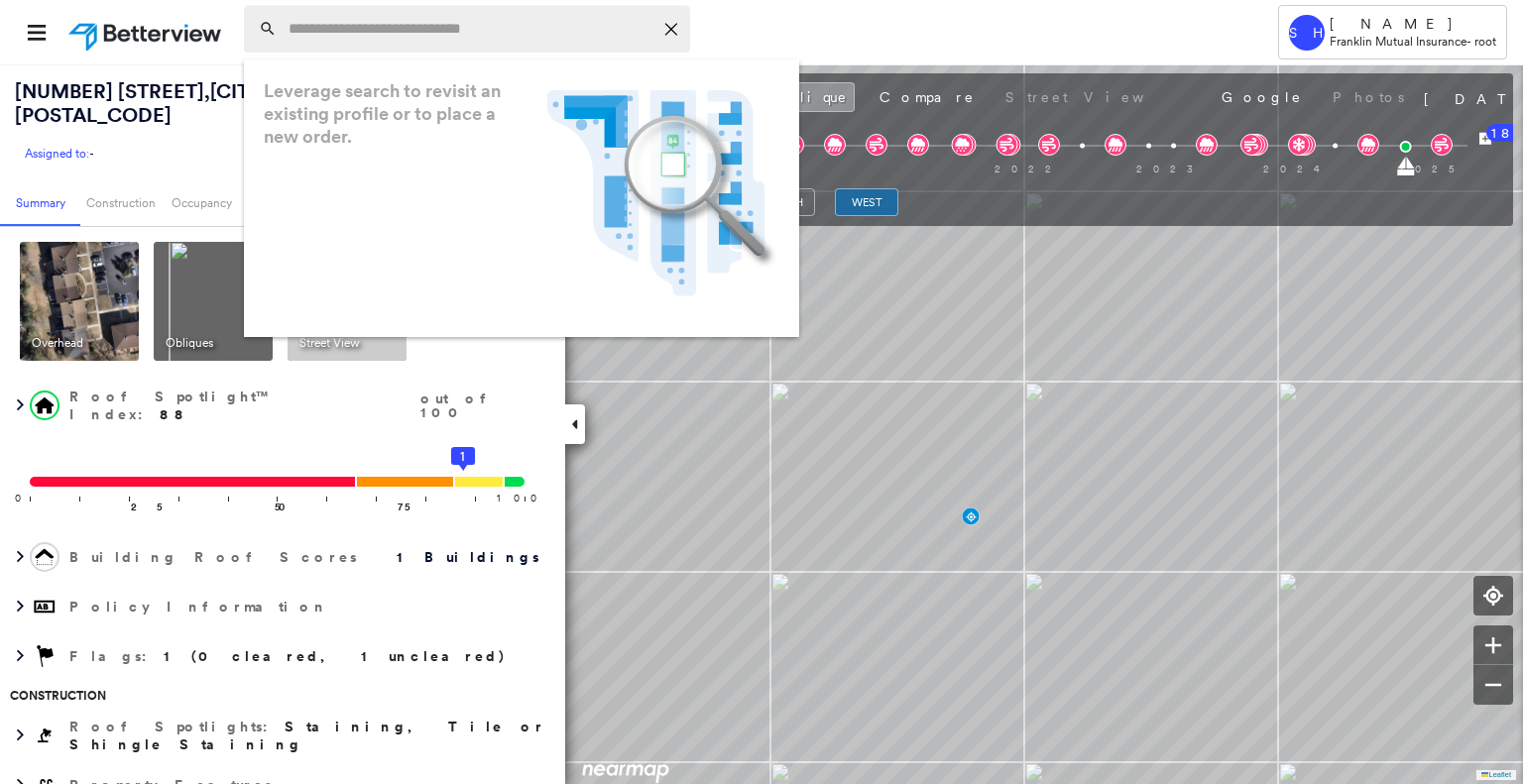 scroll, scrollTop: 0, scrollLeft: 0, axis: both 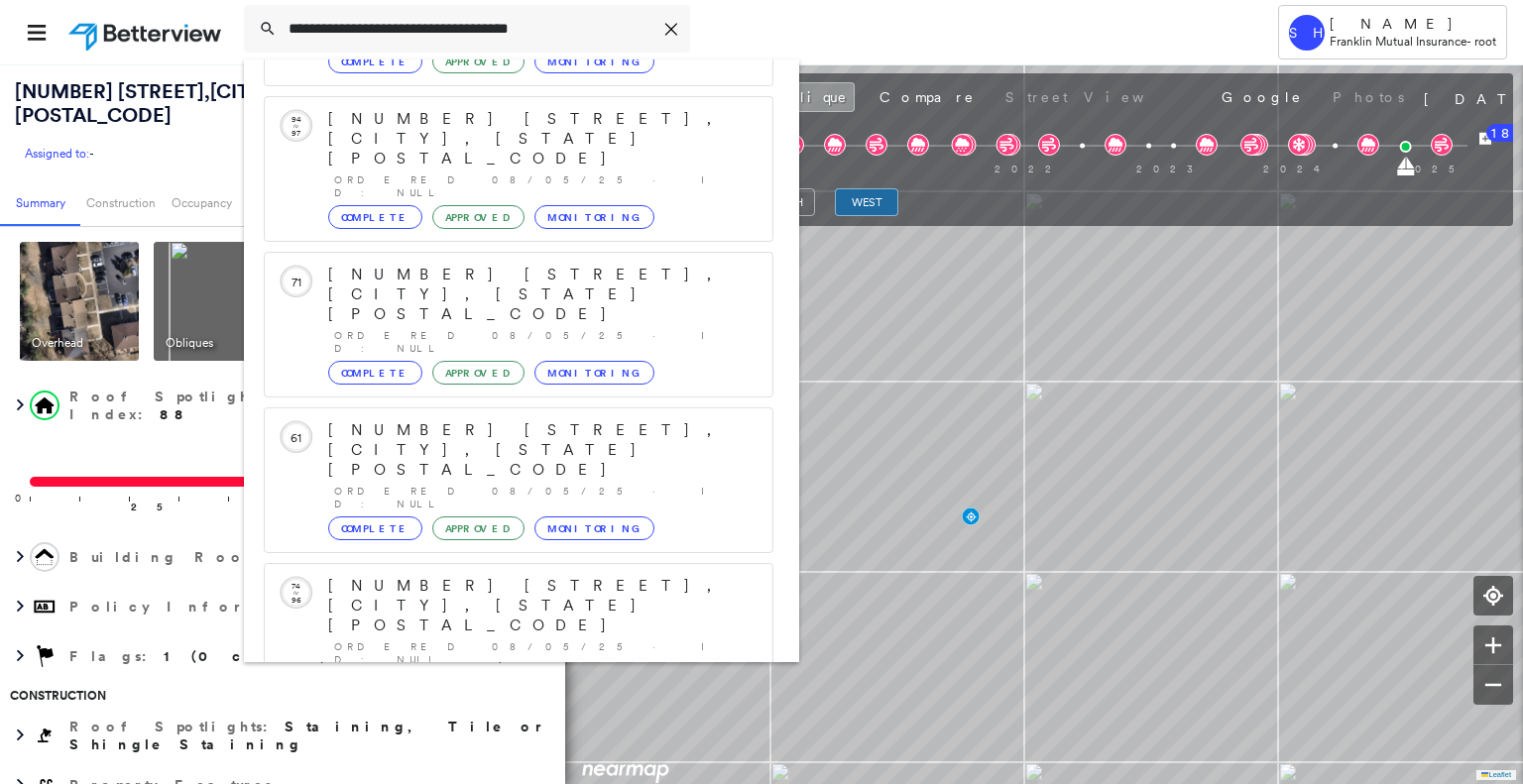 type on "**********" 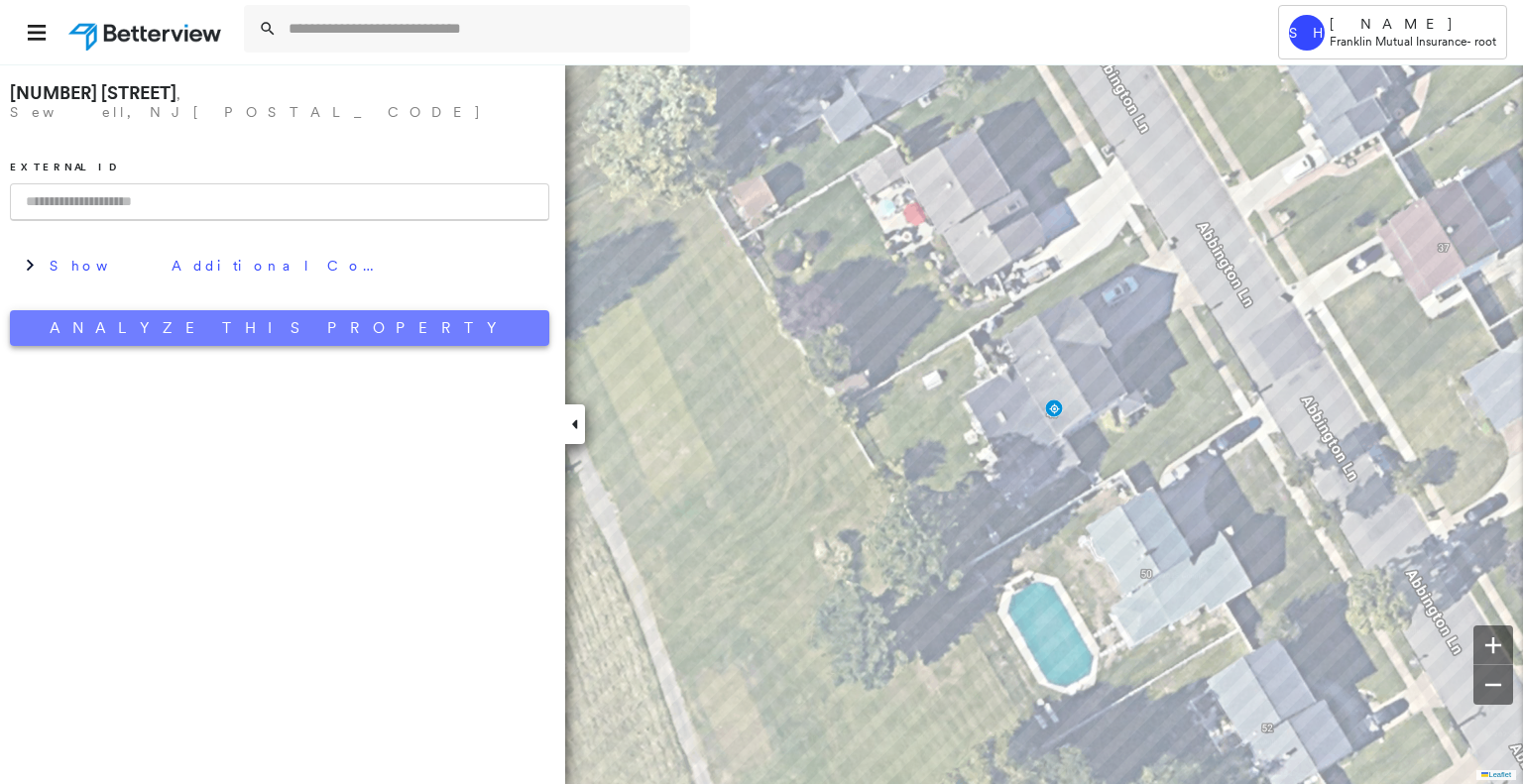 click on "Analyze This Property" at bounding box center (280, 328) 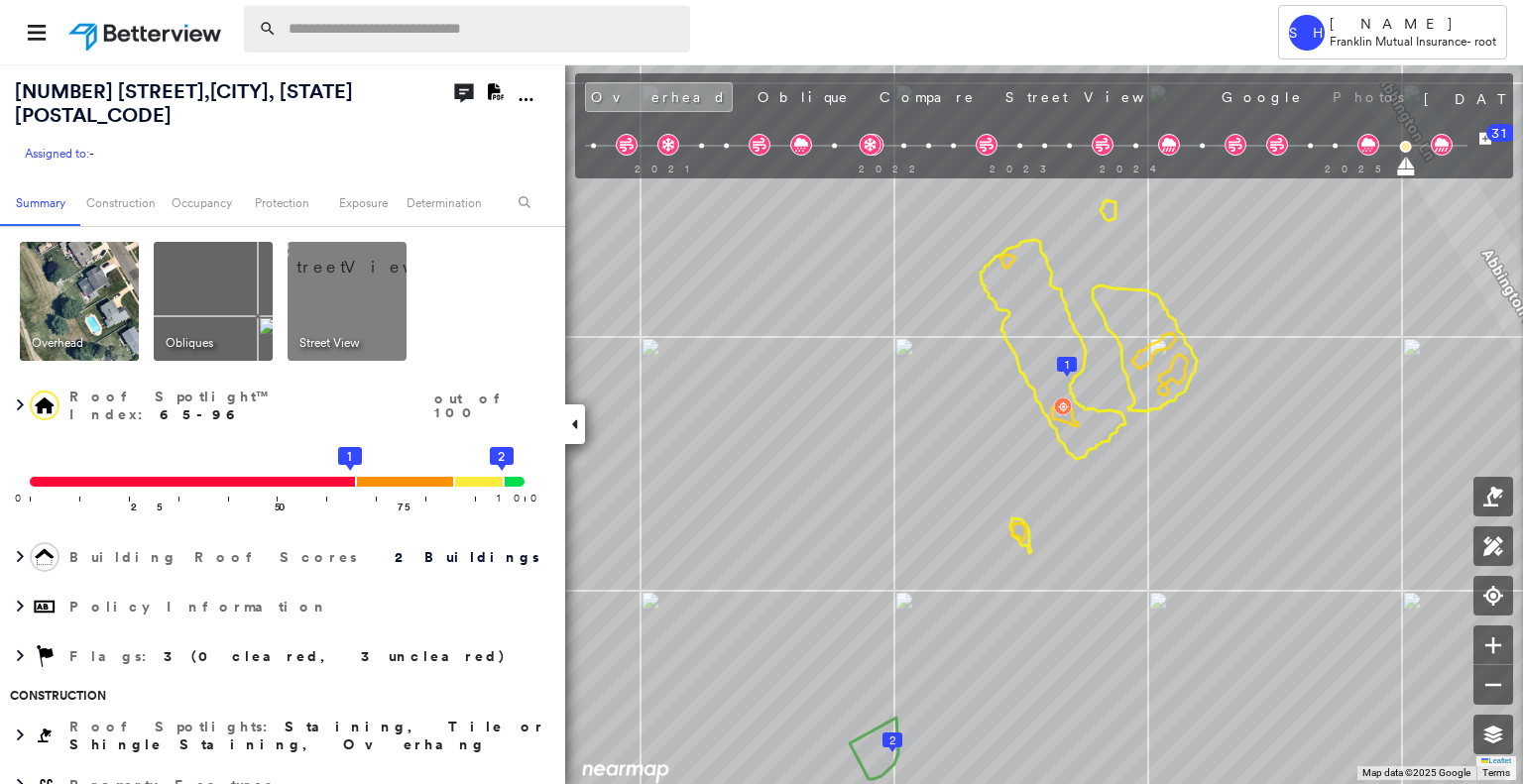 click at bounding box center [483, 29] 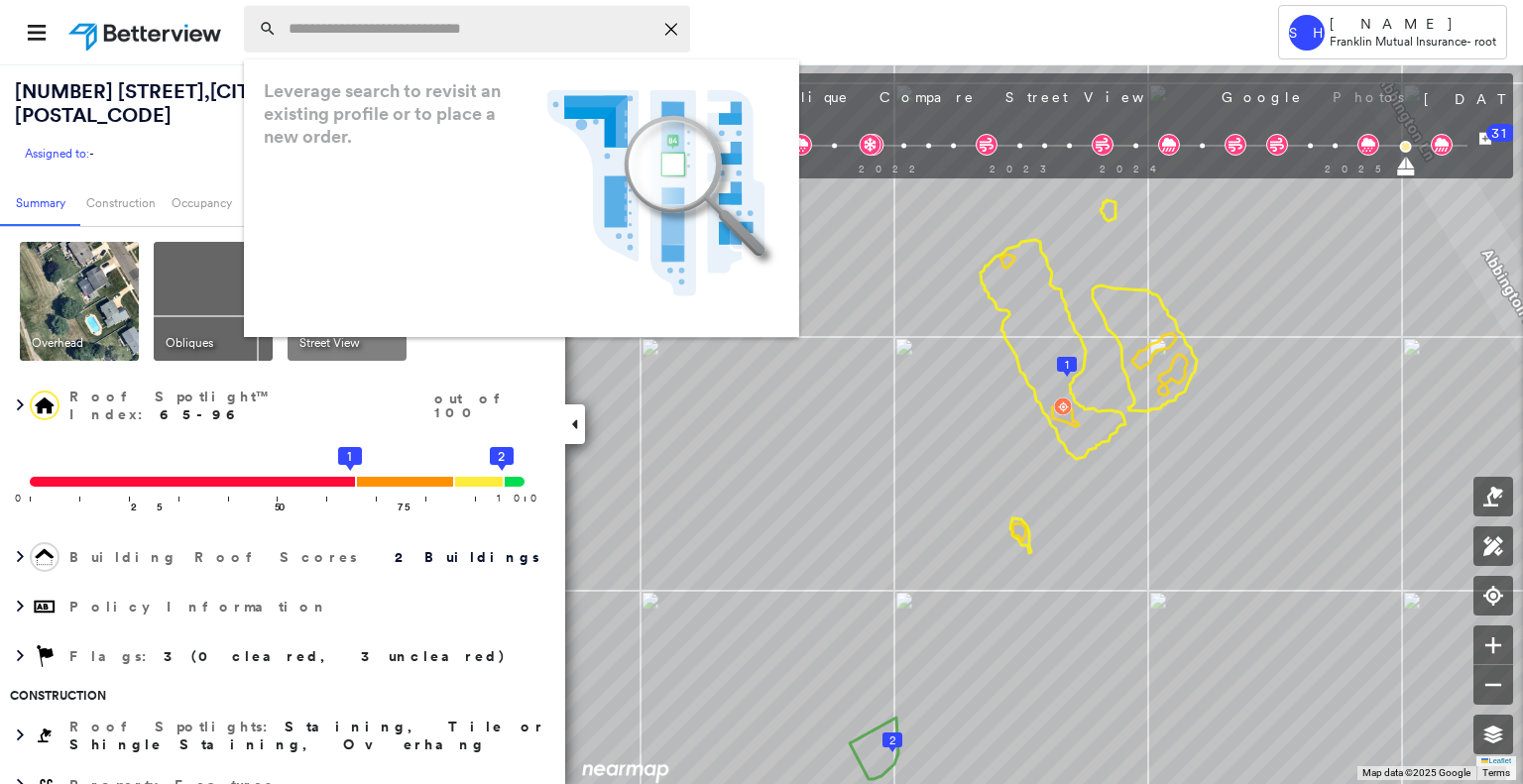 paste on "**********" 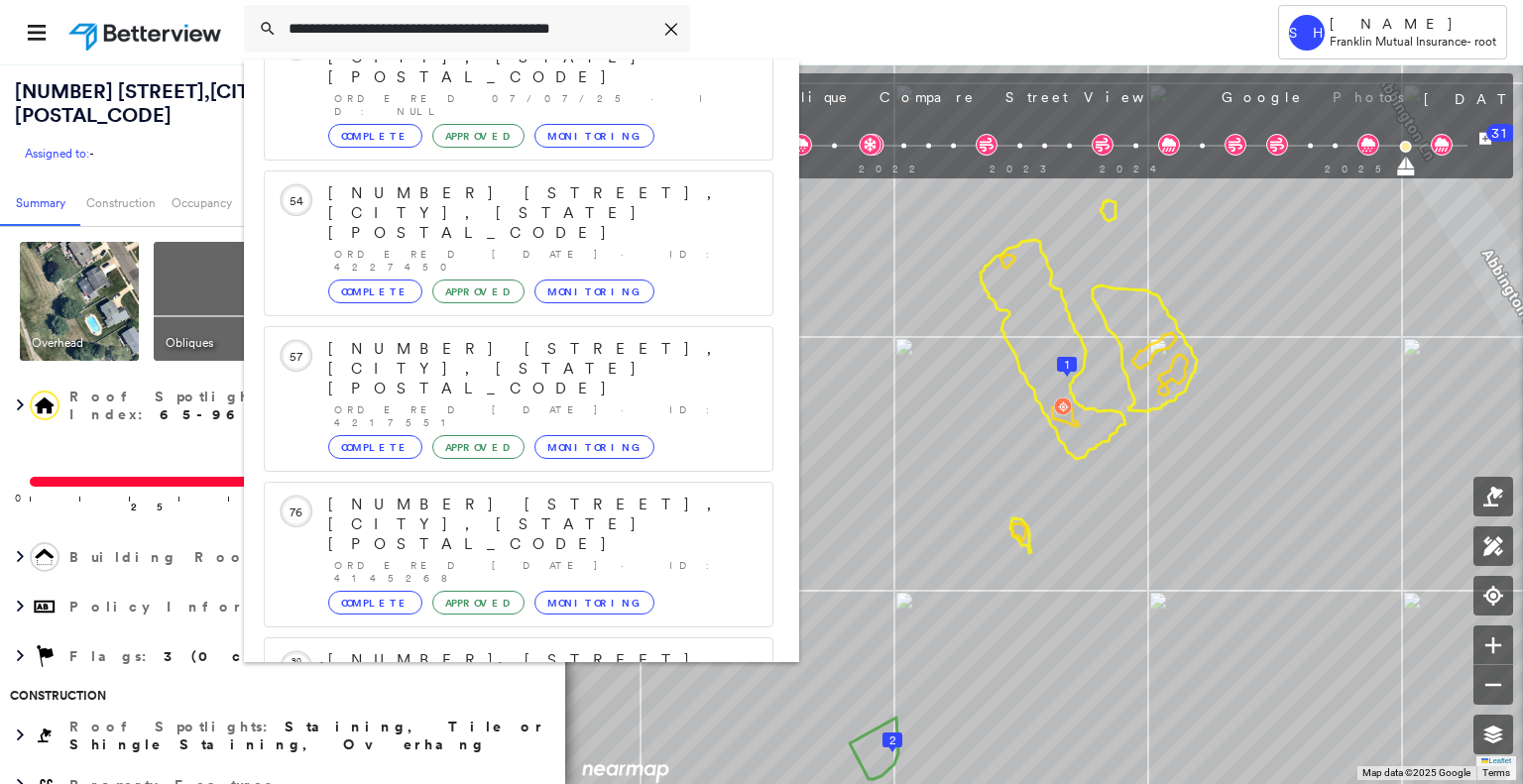 scroll, scrollTop: 206, scrollLeft: 0, axis: vertical 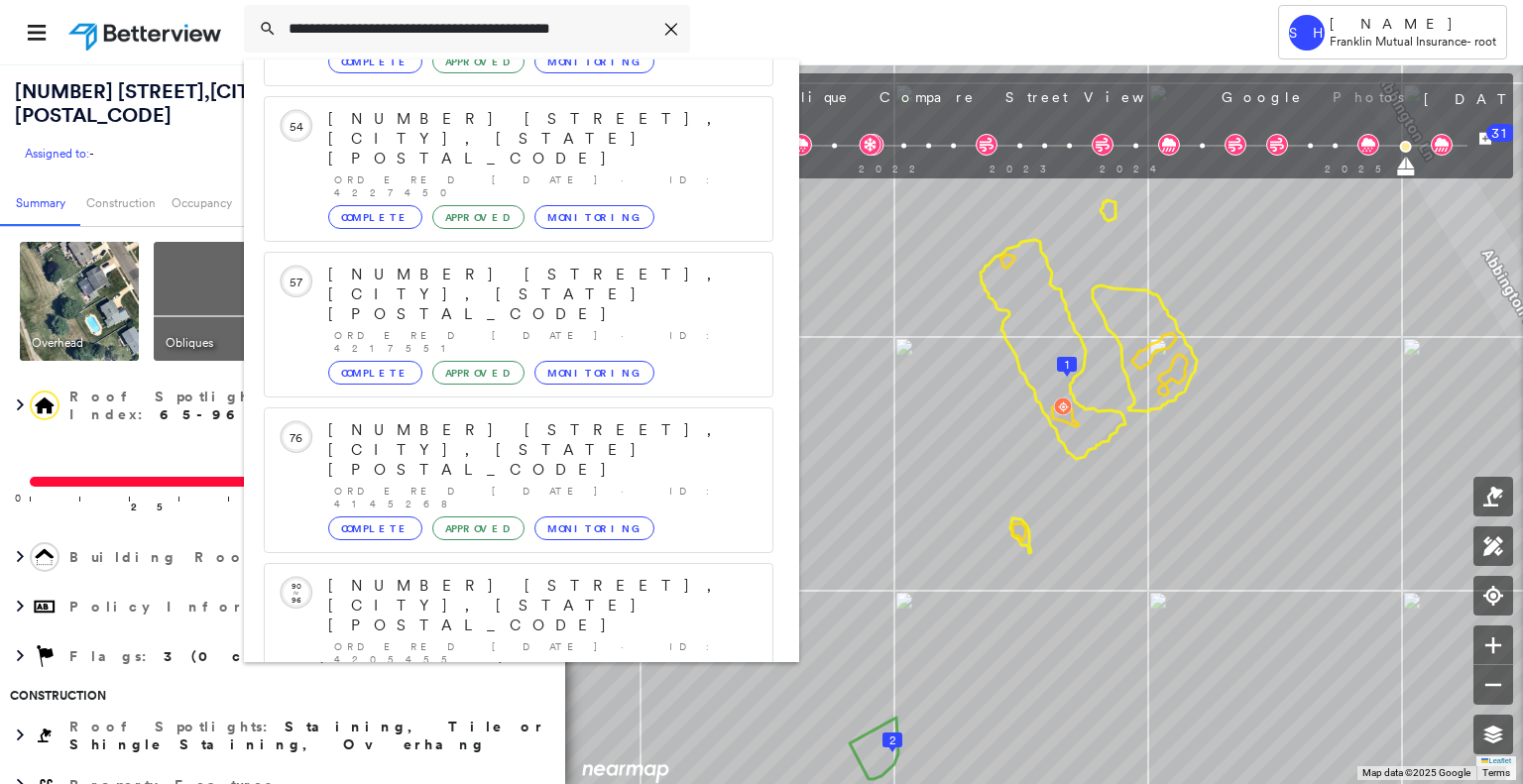 type on "**********" 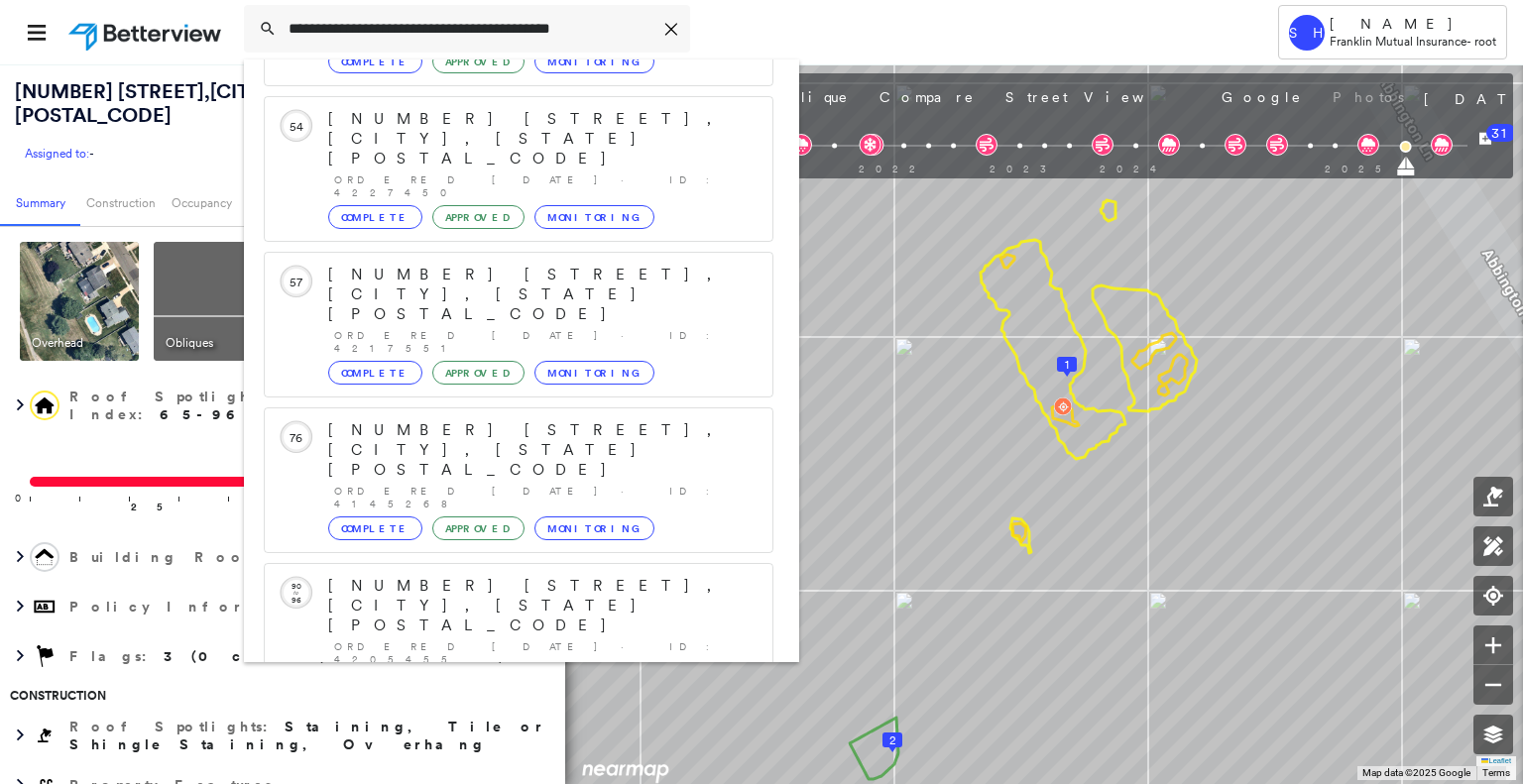 click on "[NUMBER] [STREET], [CITY], [STATE] [POSTAL_CODE]" at bounding box center [497, 895] 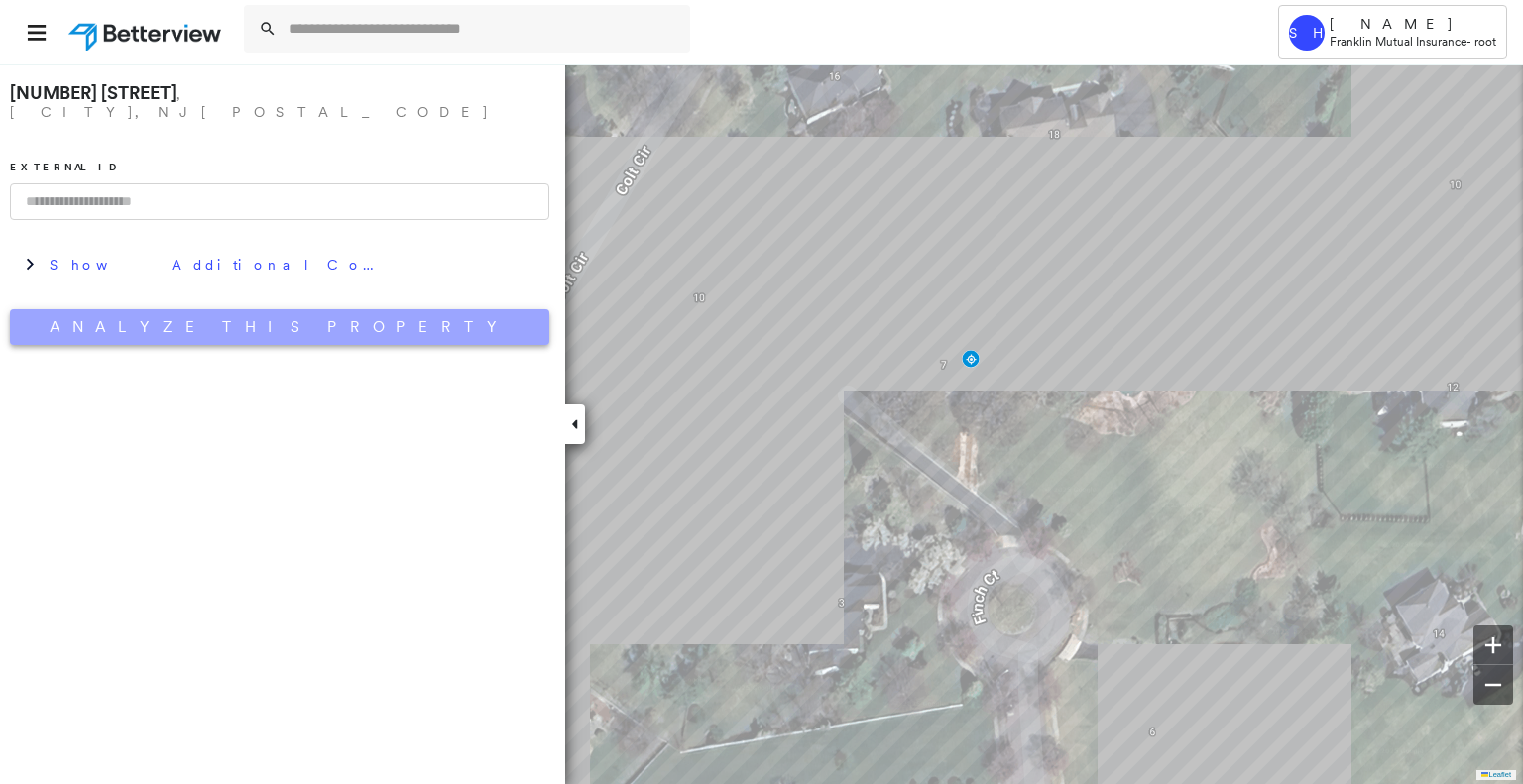 click on "Analyze This Property" at bounding box center [280, 327] 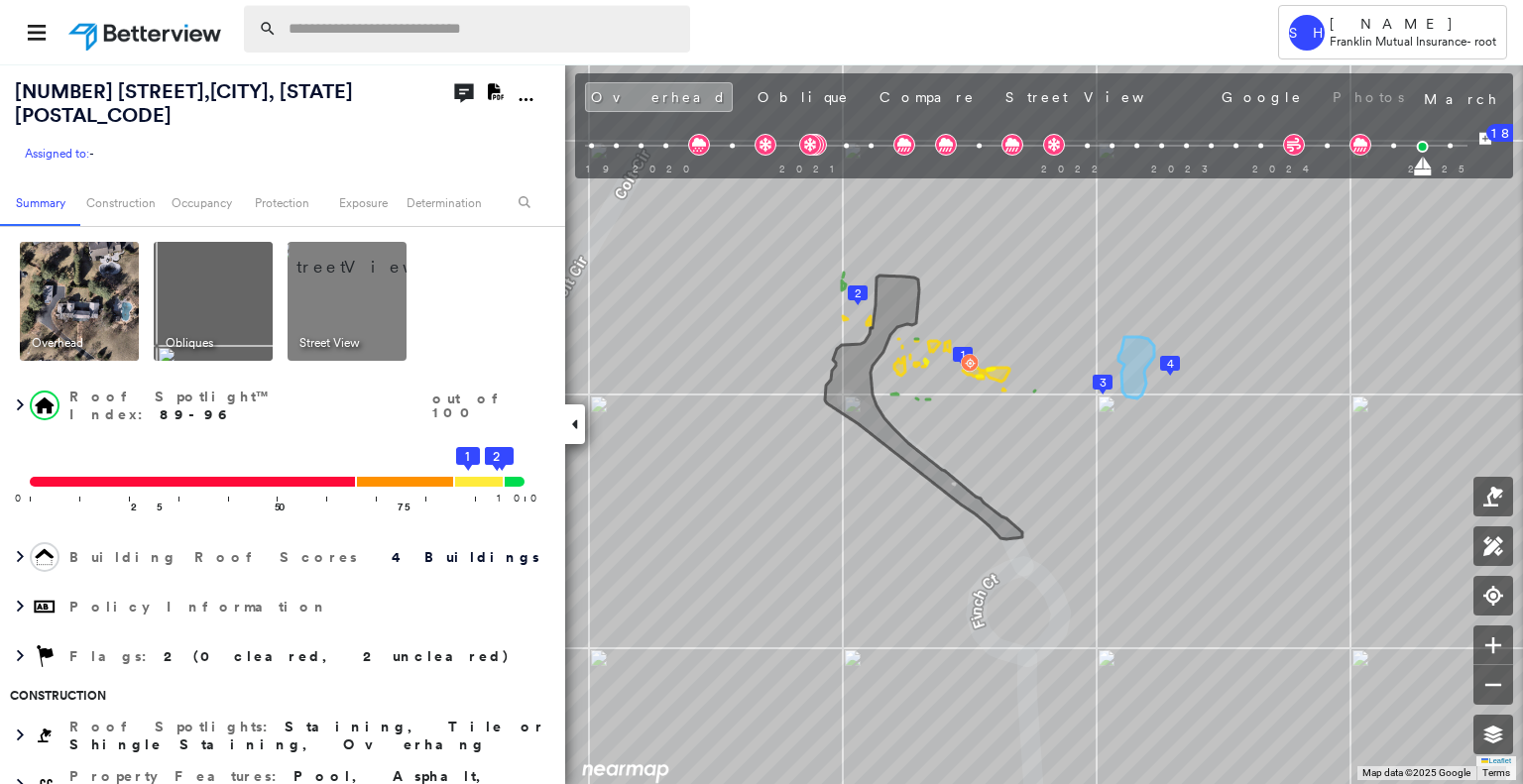 click on "SH [NAME] Franklin Mutual Insurance  -   root" at bounding box center [762, 32] 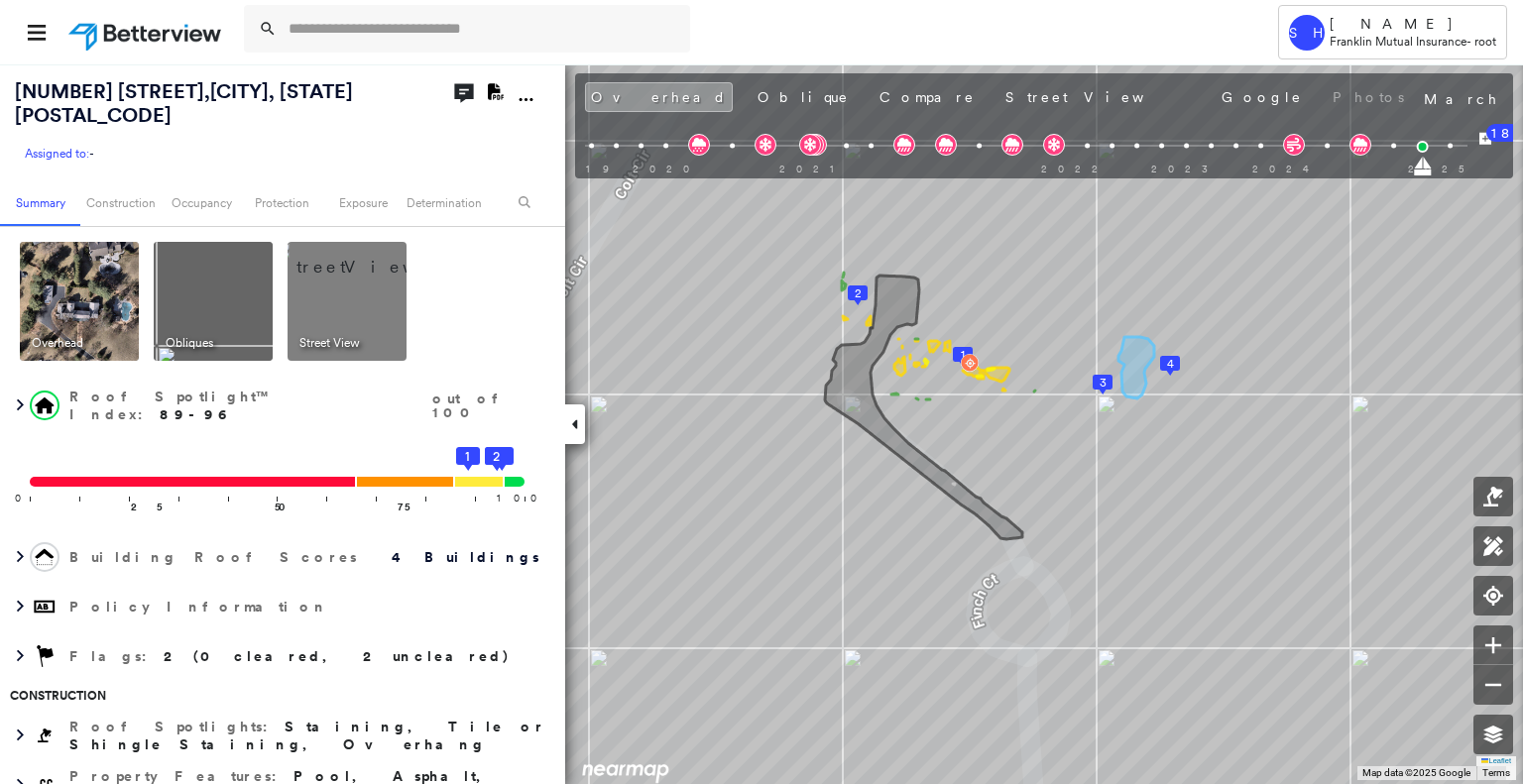 paste on "**********" 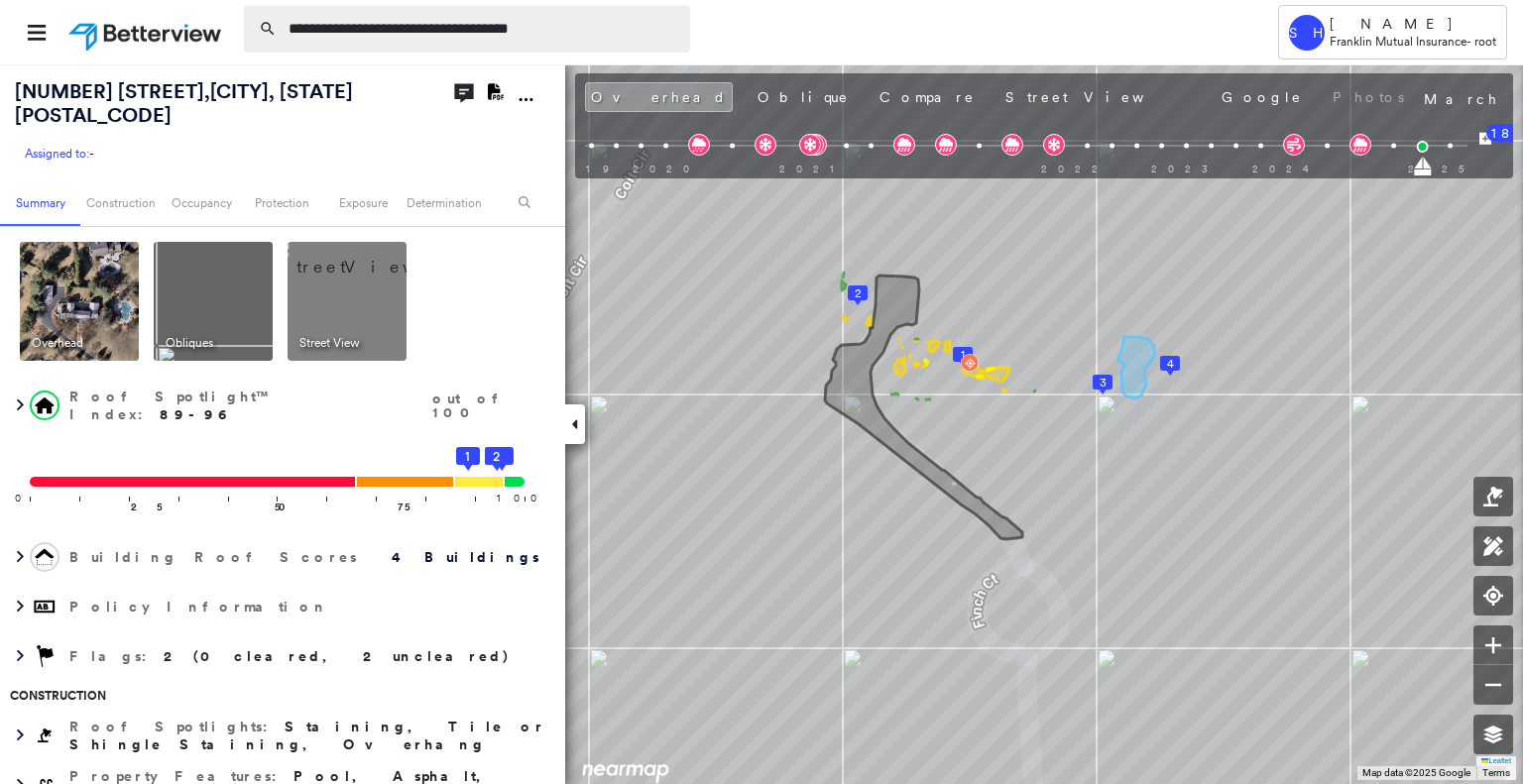 click on "**********" at bounding box center [483, 29] 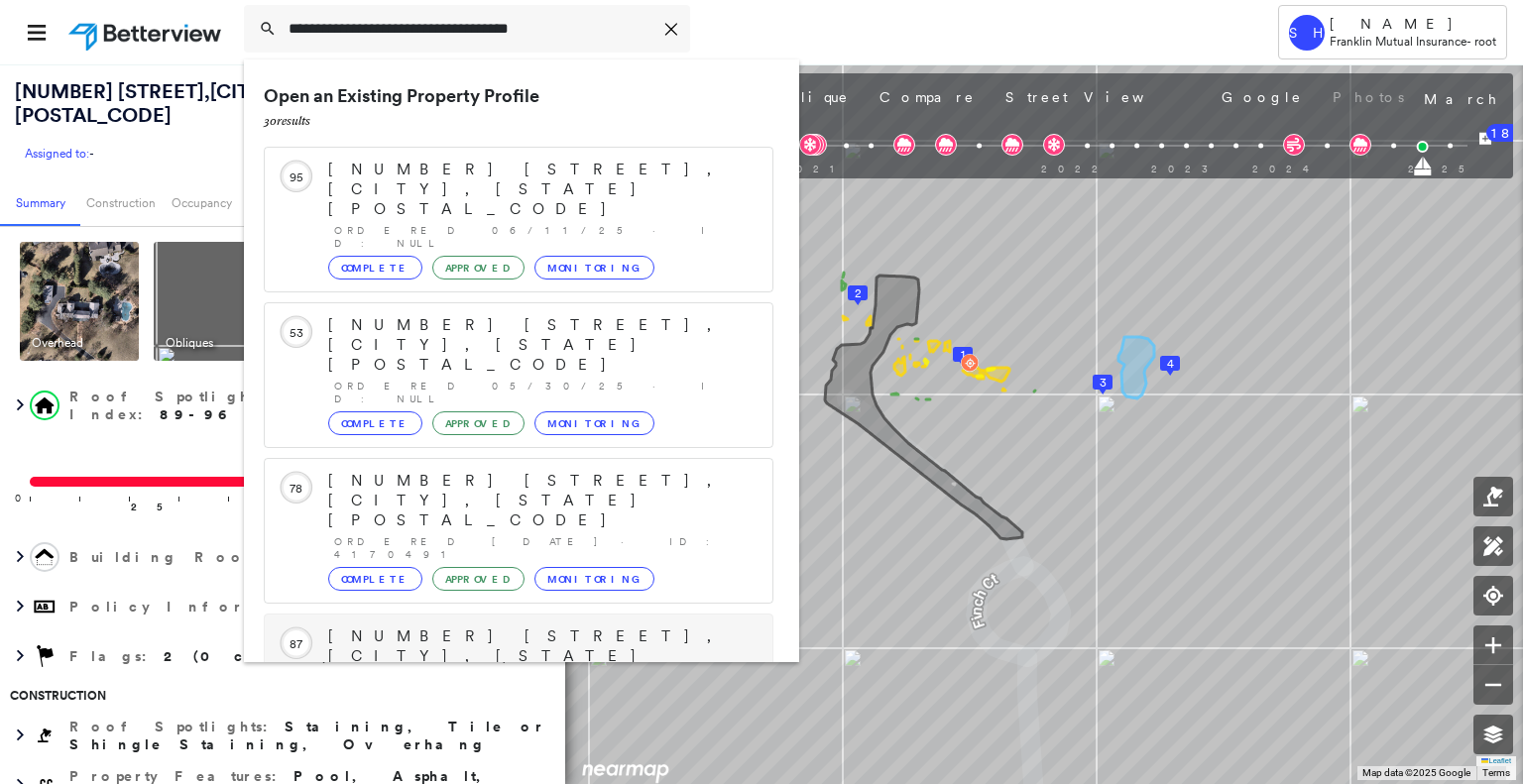 scroll, scrollTop: 206, scrollLeft: 0, axis: vertical 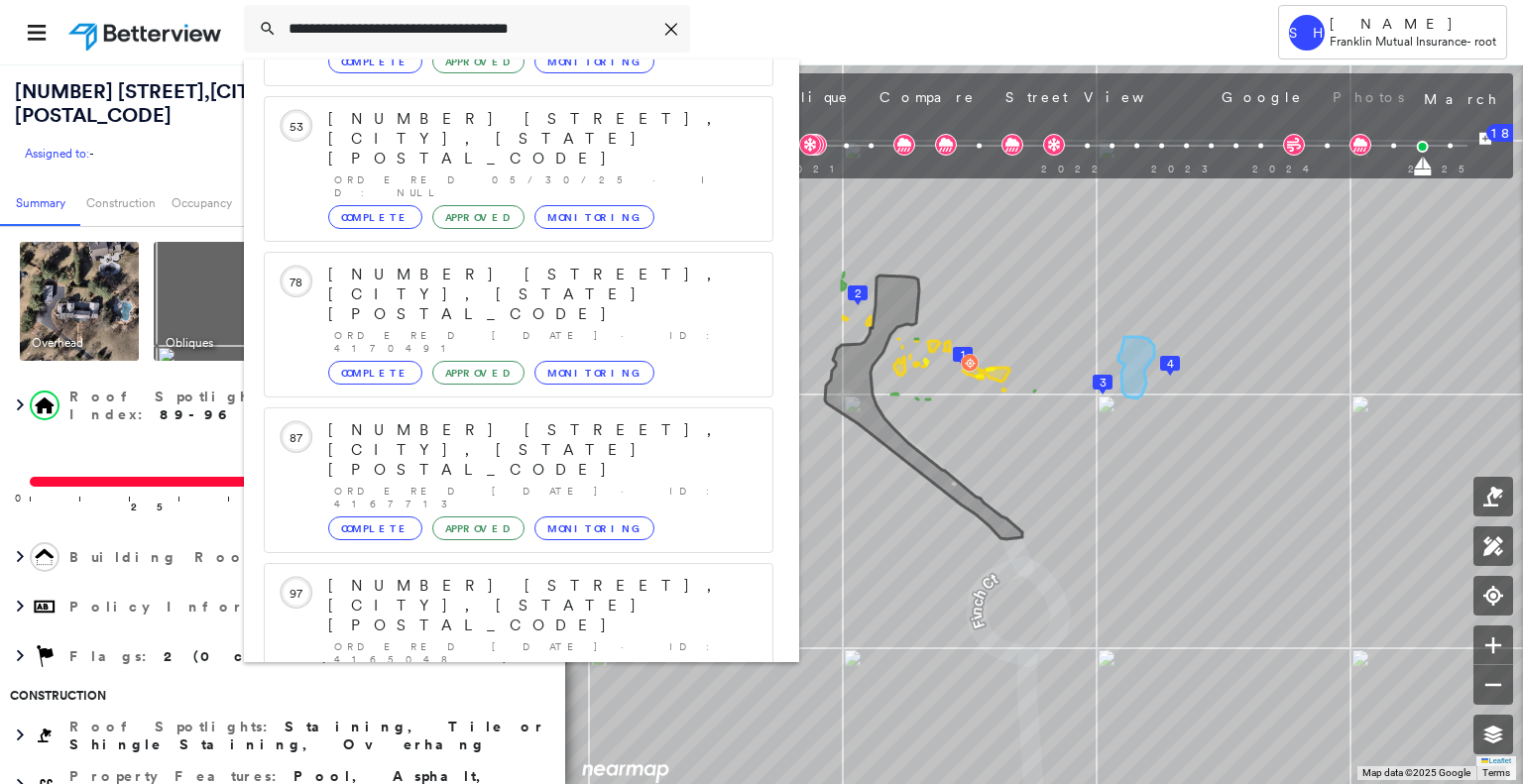 type on "**********" 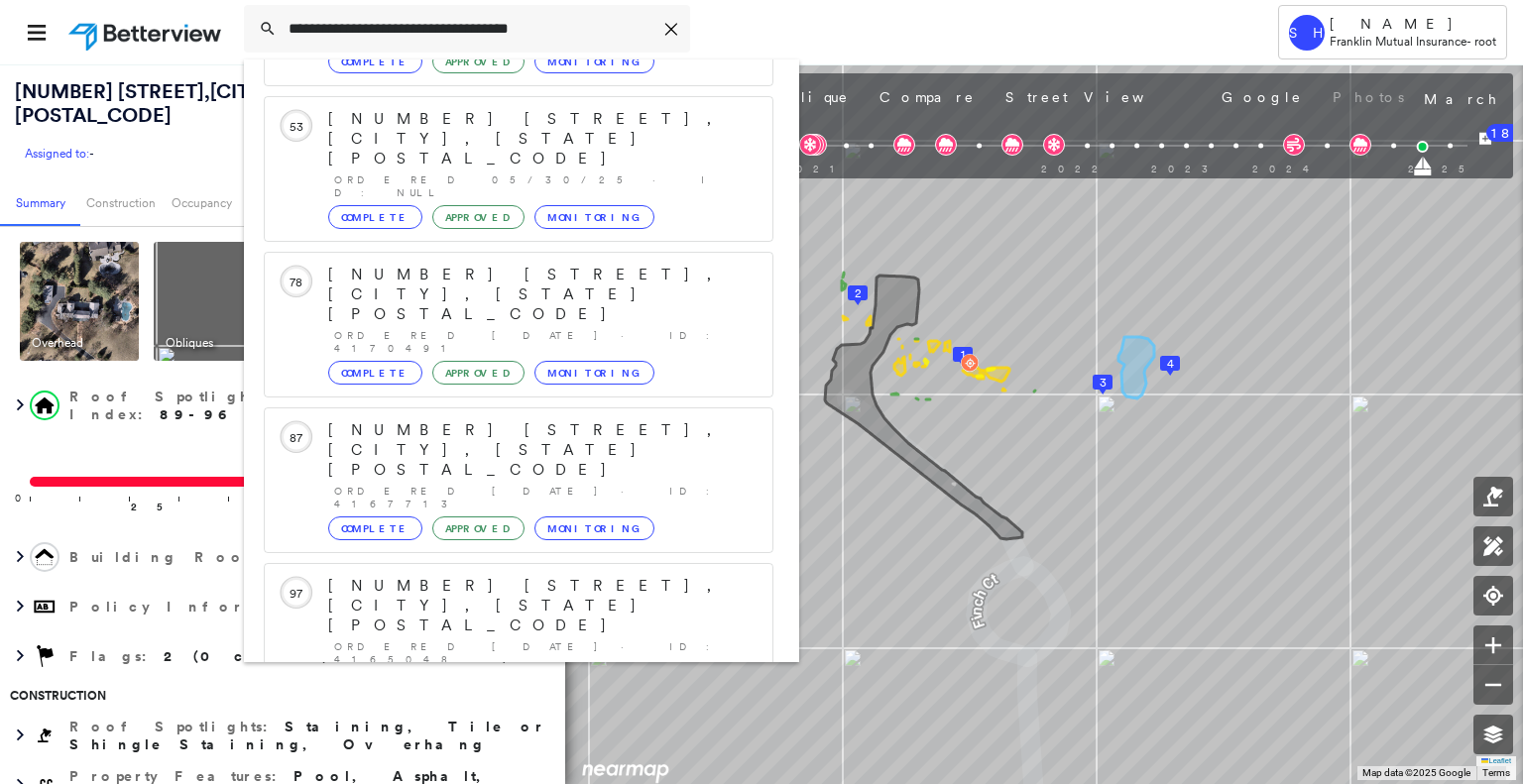 click on "[NUMBER] [STREET], [CITY], [STATE] [POSTAL_CODE]" at bounding box center (497, 895) 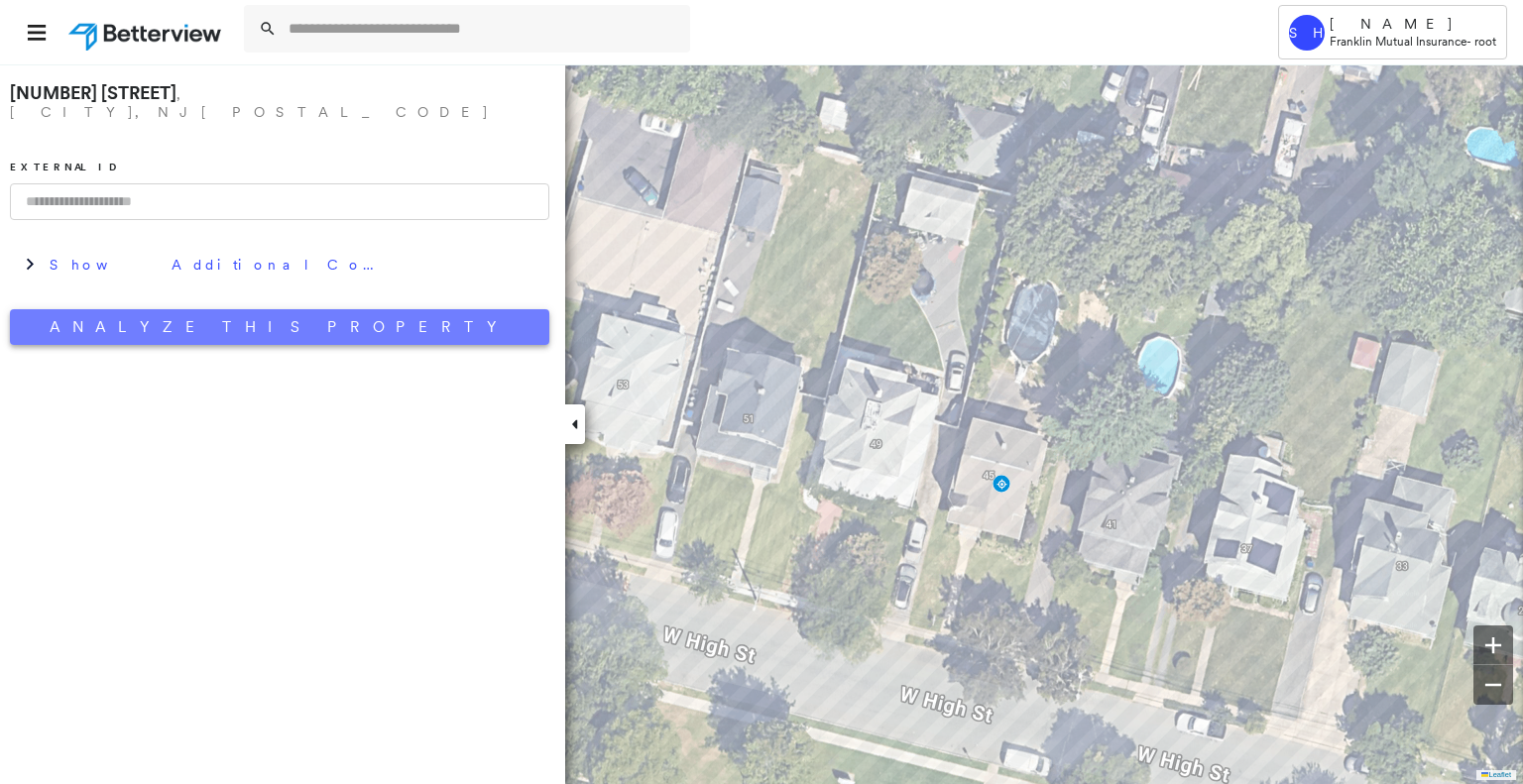 click on "Analyze This Property" at bounding box center [280, 327] 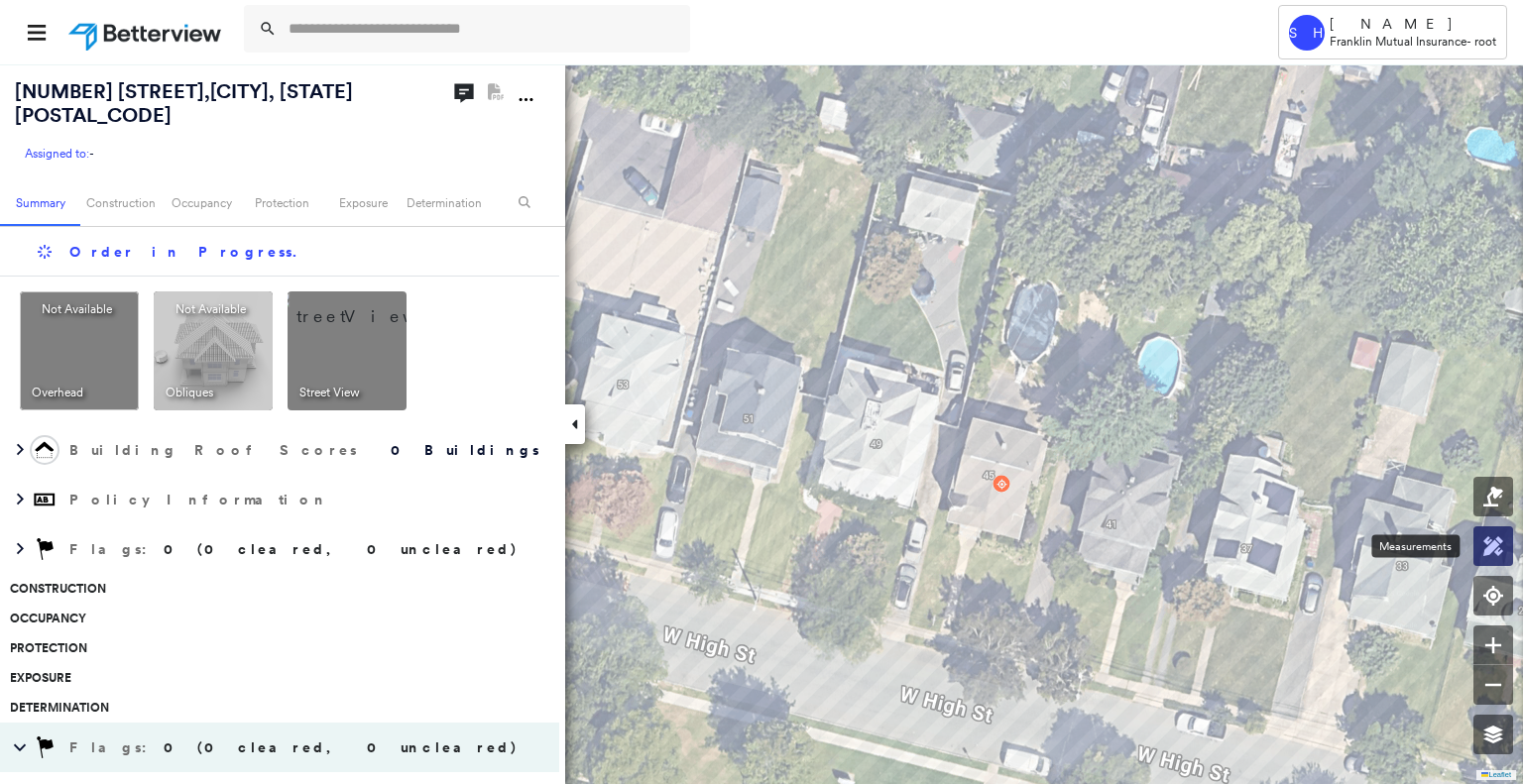 click at bounding box center (1493, 546) 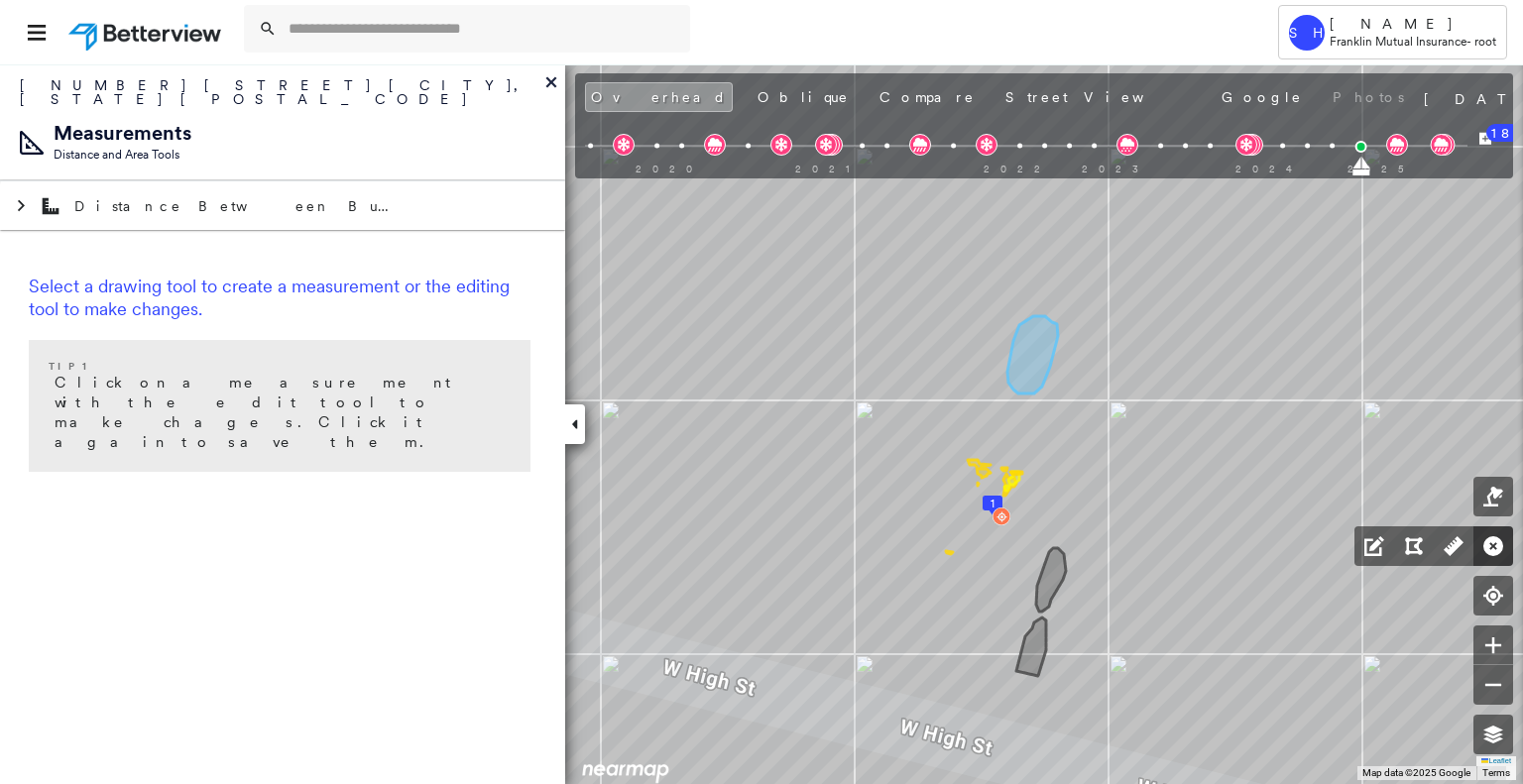 click 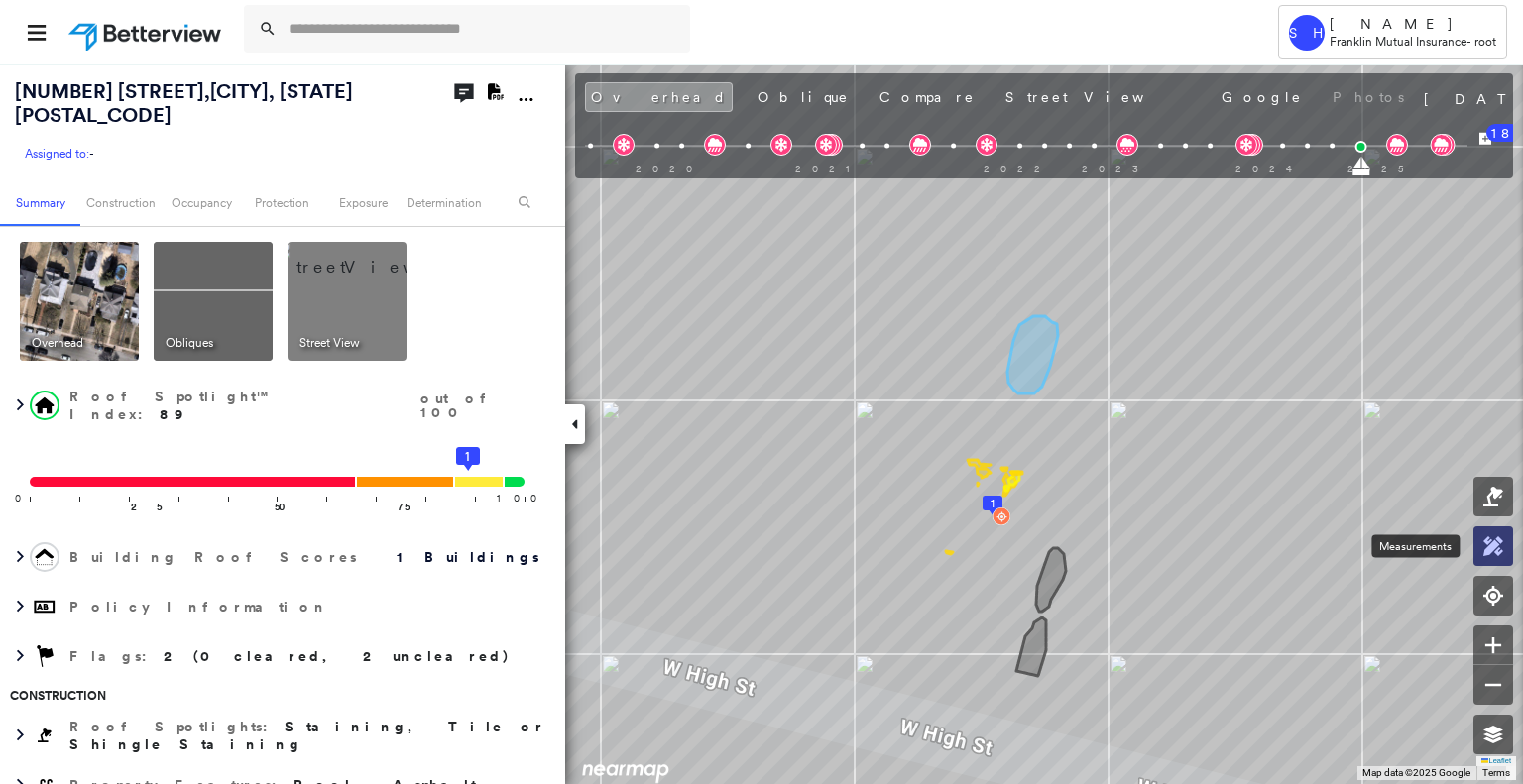 click 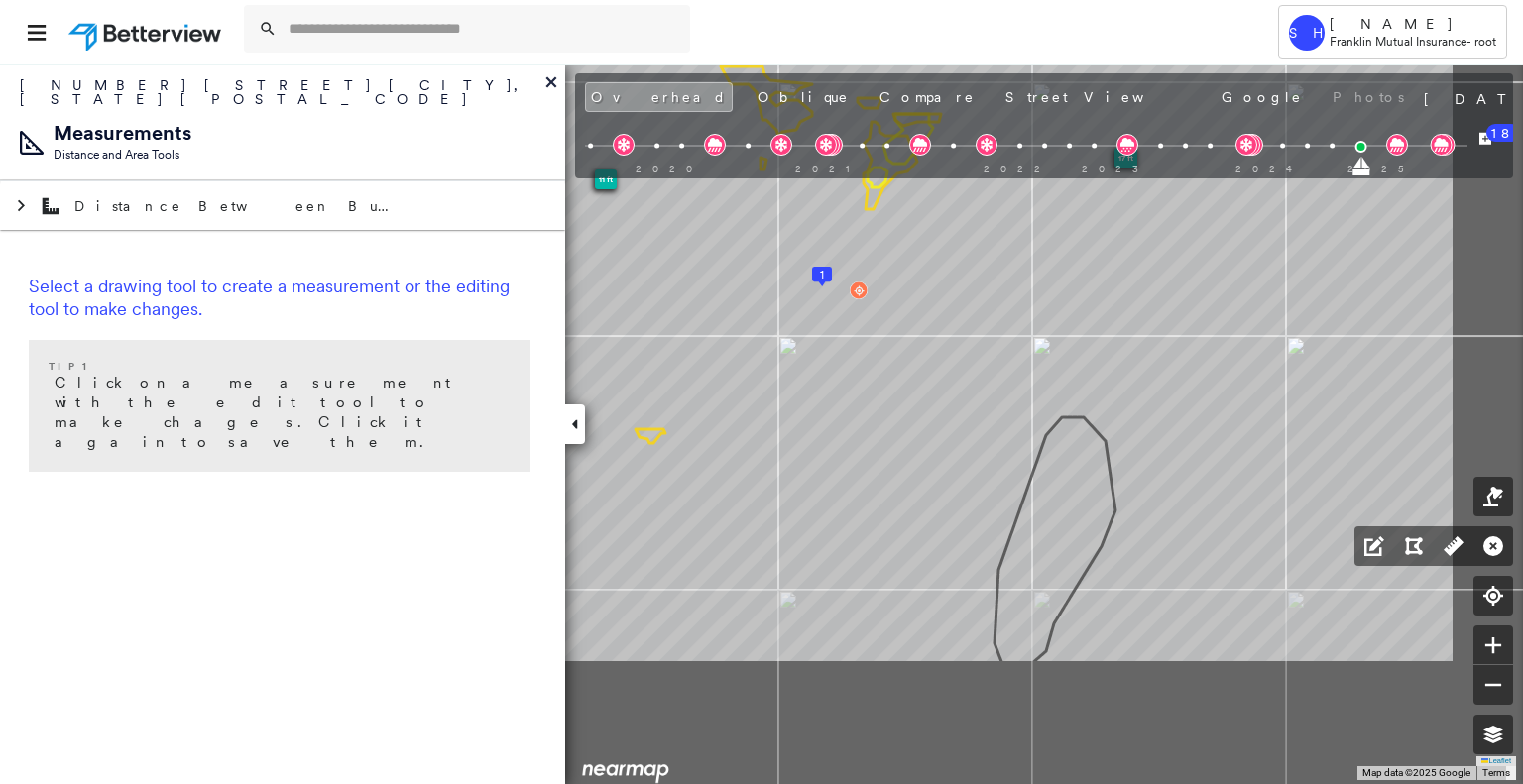 click on "[NUMBER] [STREET], [CITY], [STATE] [POSTAL_CODE] Assigned to:  - Assigned to:  - Assigned to:  - Open Comments Download PDF Report Summary Construction Occupancy Protection Exposure Determination Overhead Obliques Street View Roof Spotlight™ Index :  89 out of 100 0 100 25 50 75 1 Building Roof Scores 1 Buildings Policy Information Flags :  2 (0 cleared, 2 uncleared) Construction Roof Spotlights :  Staining, Tile or Shingle Staining Property Features :  Pool, Asphalt Roof Size & Shape :  1 building  - Gable | Asphalt Shingle BuildZoom - Building Permit Data and Analysis Occupancy Place Detail Protection Exposure FEMA Risk Index Wind Flood Regional Hazard: 2   out of  5 Additional Perils Tree Fall Risk:  Present   Determination Flags :  2 (0 cleared, 2 uncleared) Uncleared Flags (2) Cleared Flags  (0) LOW Low Priority Flagged 08/06/25 Clear Pool Flagged 08/06/25 Clear Action Taken New Entry History Quote/New Business Terms & Conditions Added ACV Endorsement Added Cosmetic Endorsement Inspection/Loss Control General" at bounding box center [762, 423] 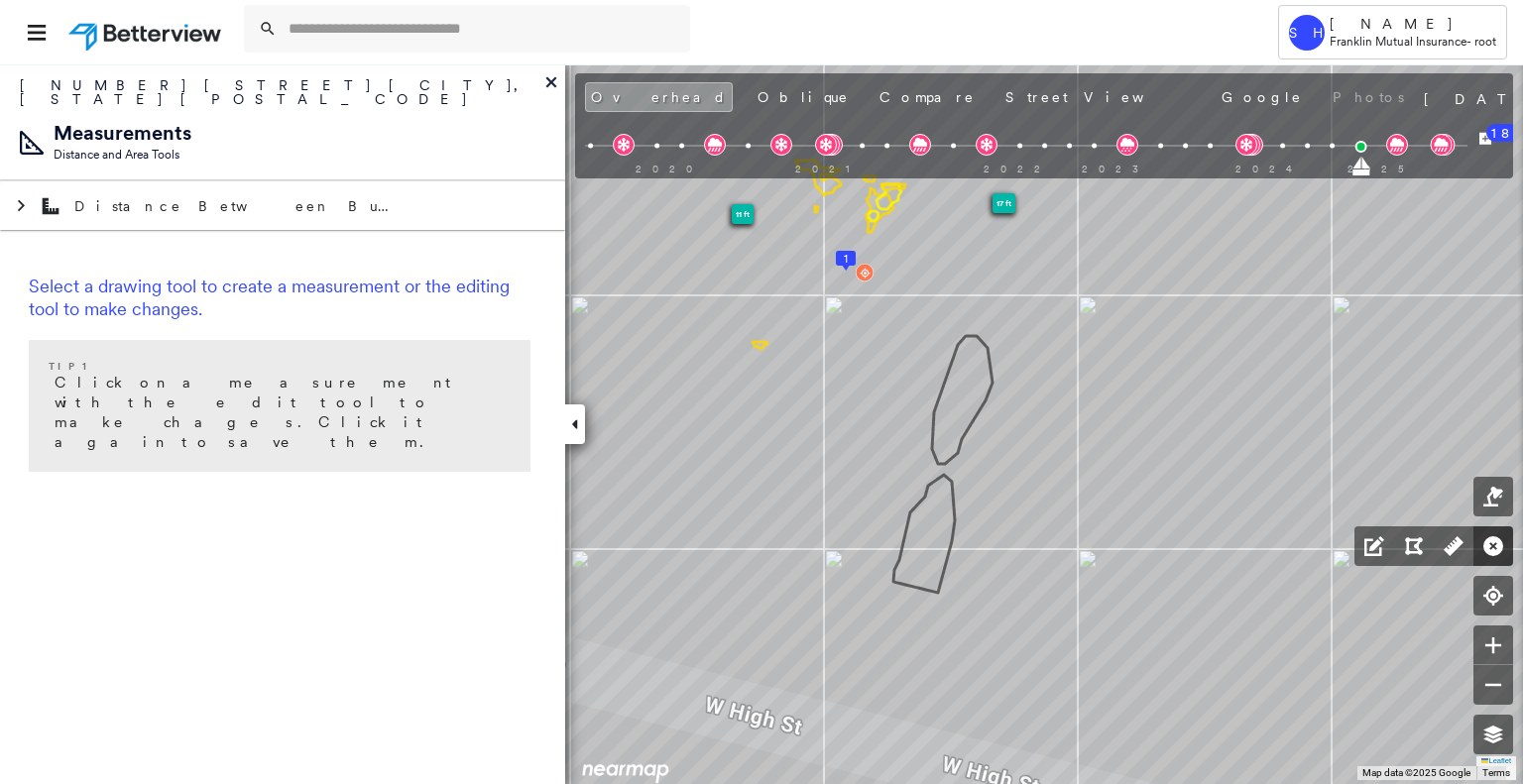 click 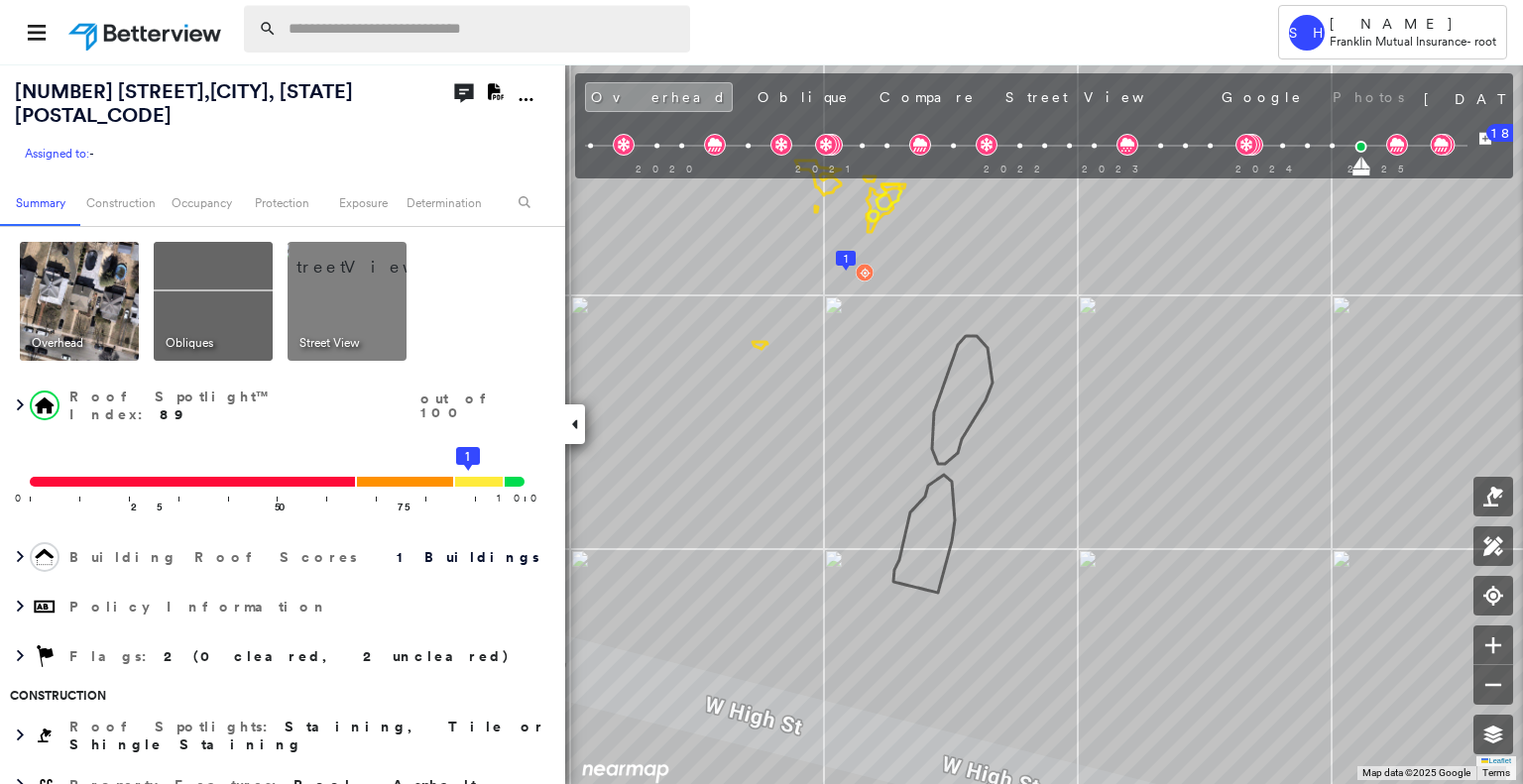 drag, startPoint x: 402, startPoint y: 9, endPoint x: 411, endPoint y: 19, distance: 13.453624 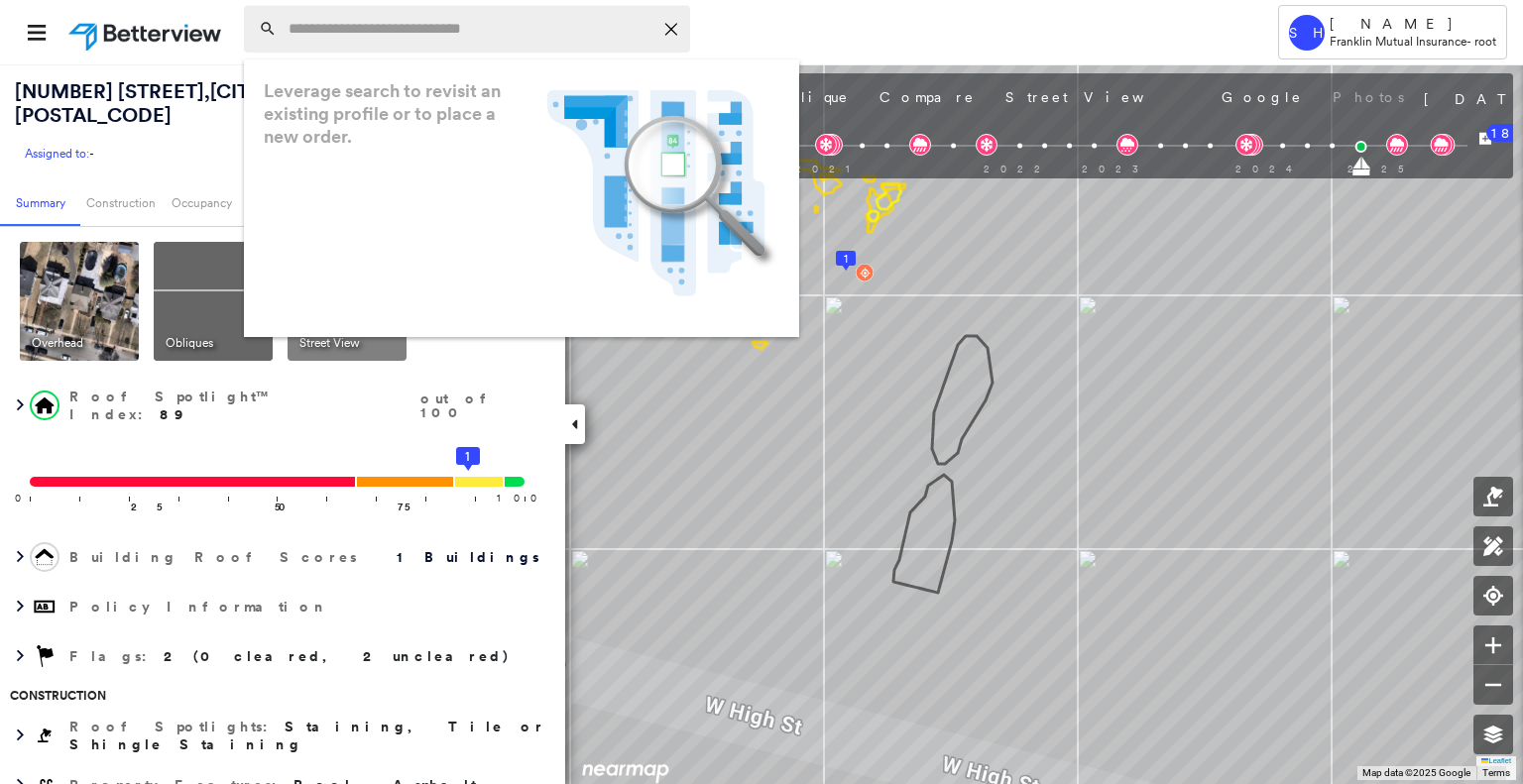 paste on "**********" 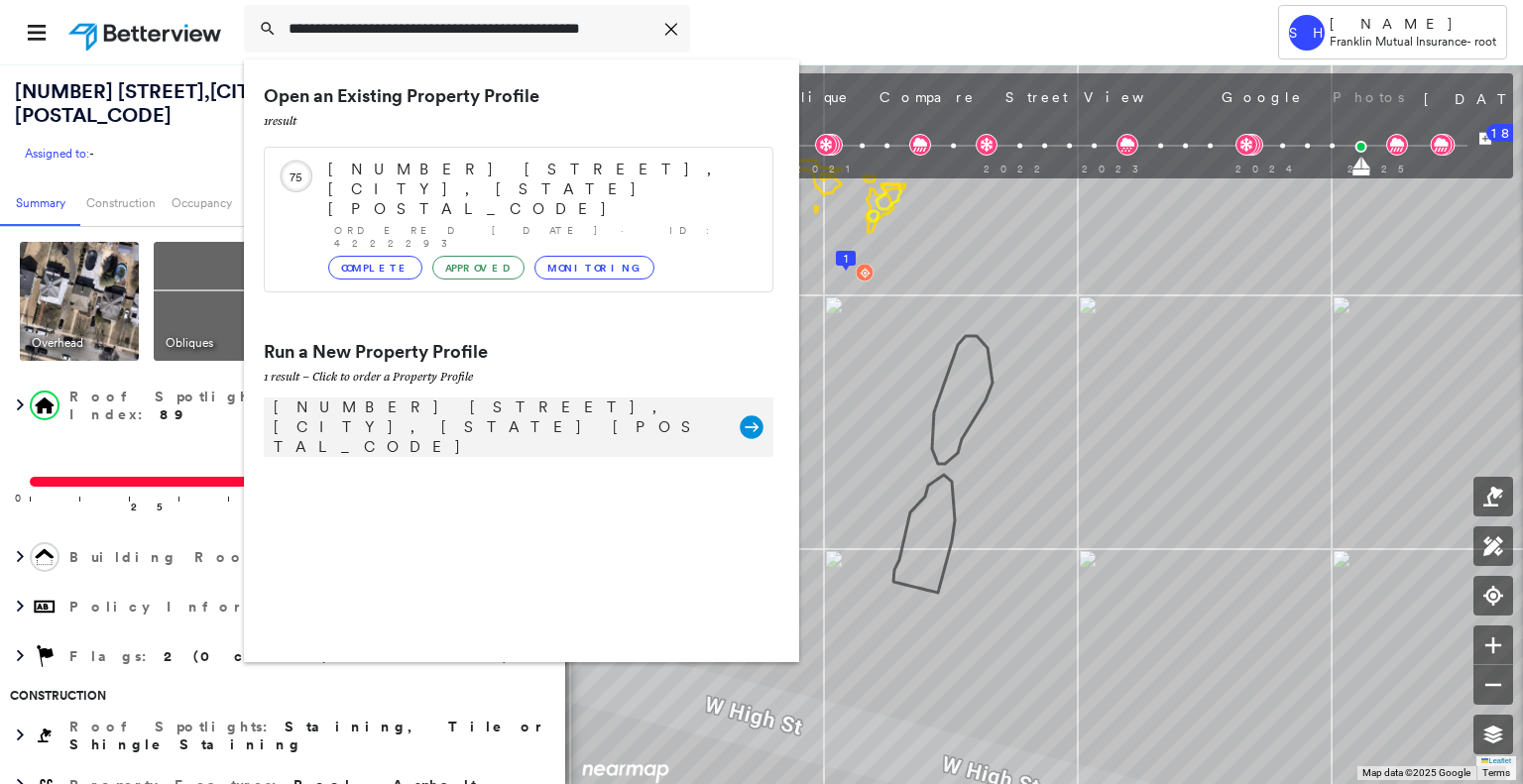 type on "**********" 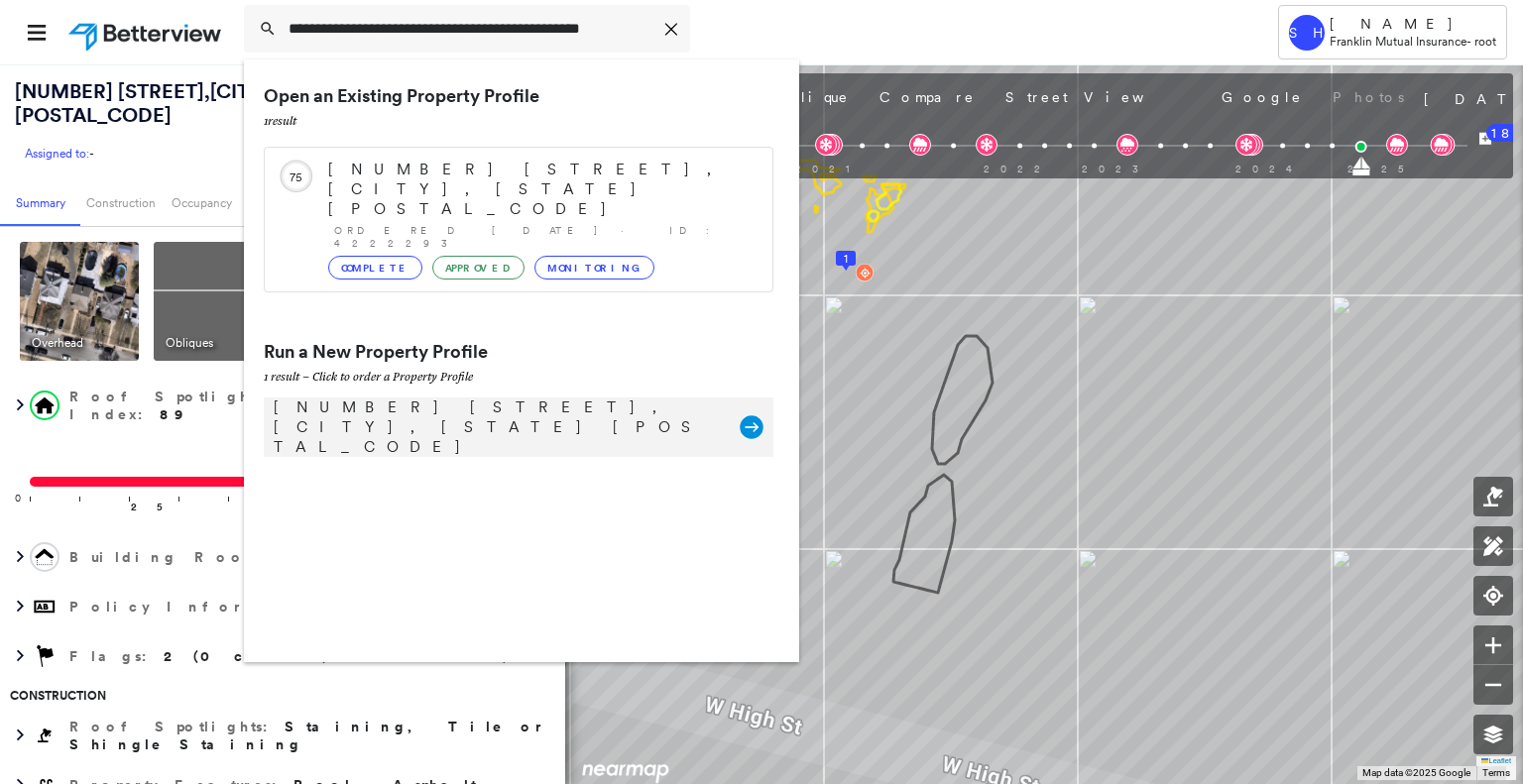 click on "[NUMBER] [STREET], [CITY], [STATE] [POSTAL_CODE]" at bounding box center (497, 427) 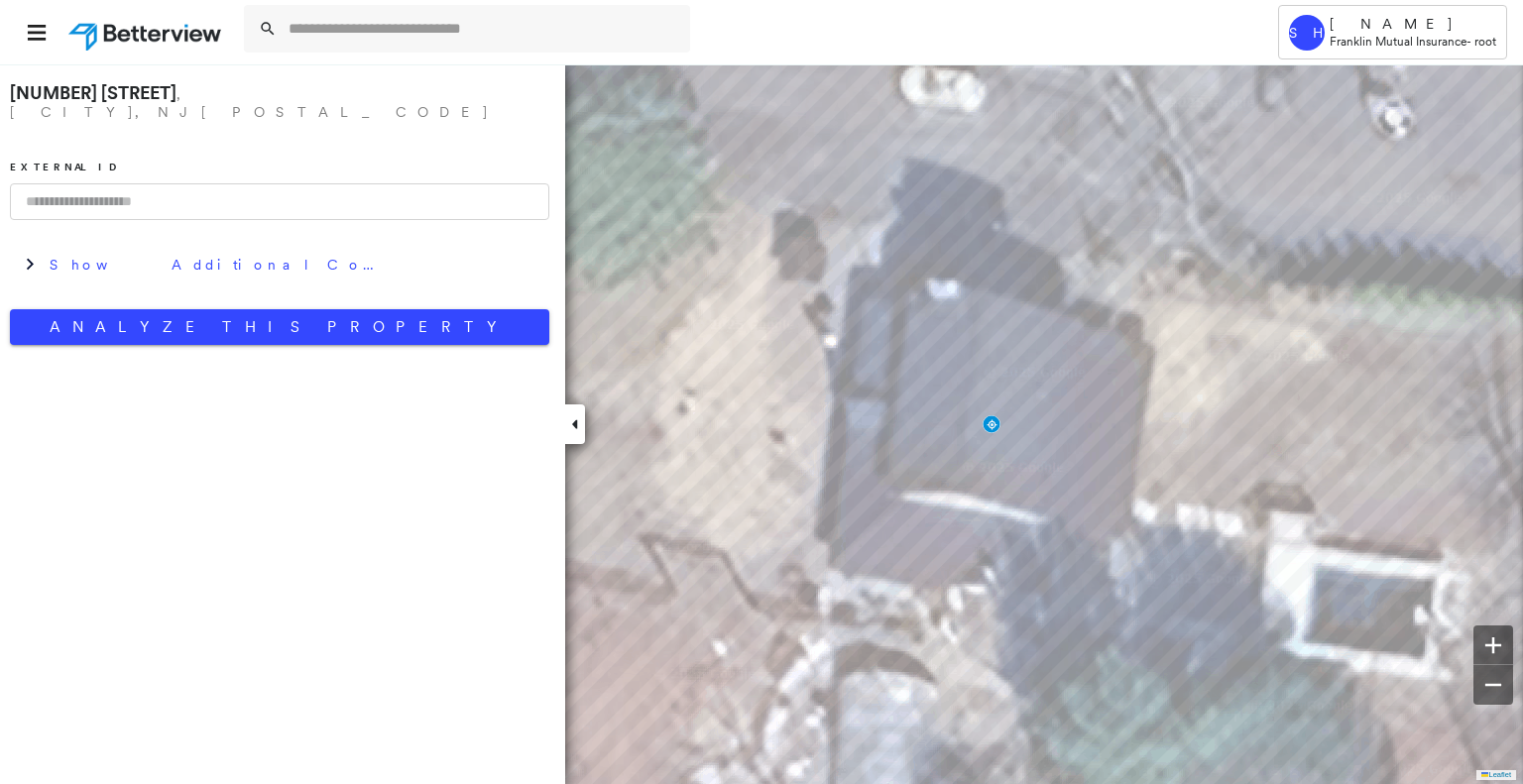 click on "[NUMBER] [STREET] , [CITY], [STATE] [POSTAL_CODE] External ID   Show Additional Company Data Analyze This Property" at bounding box center (280, 209) 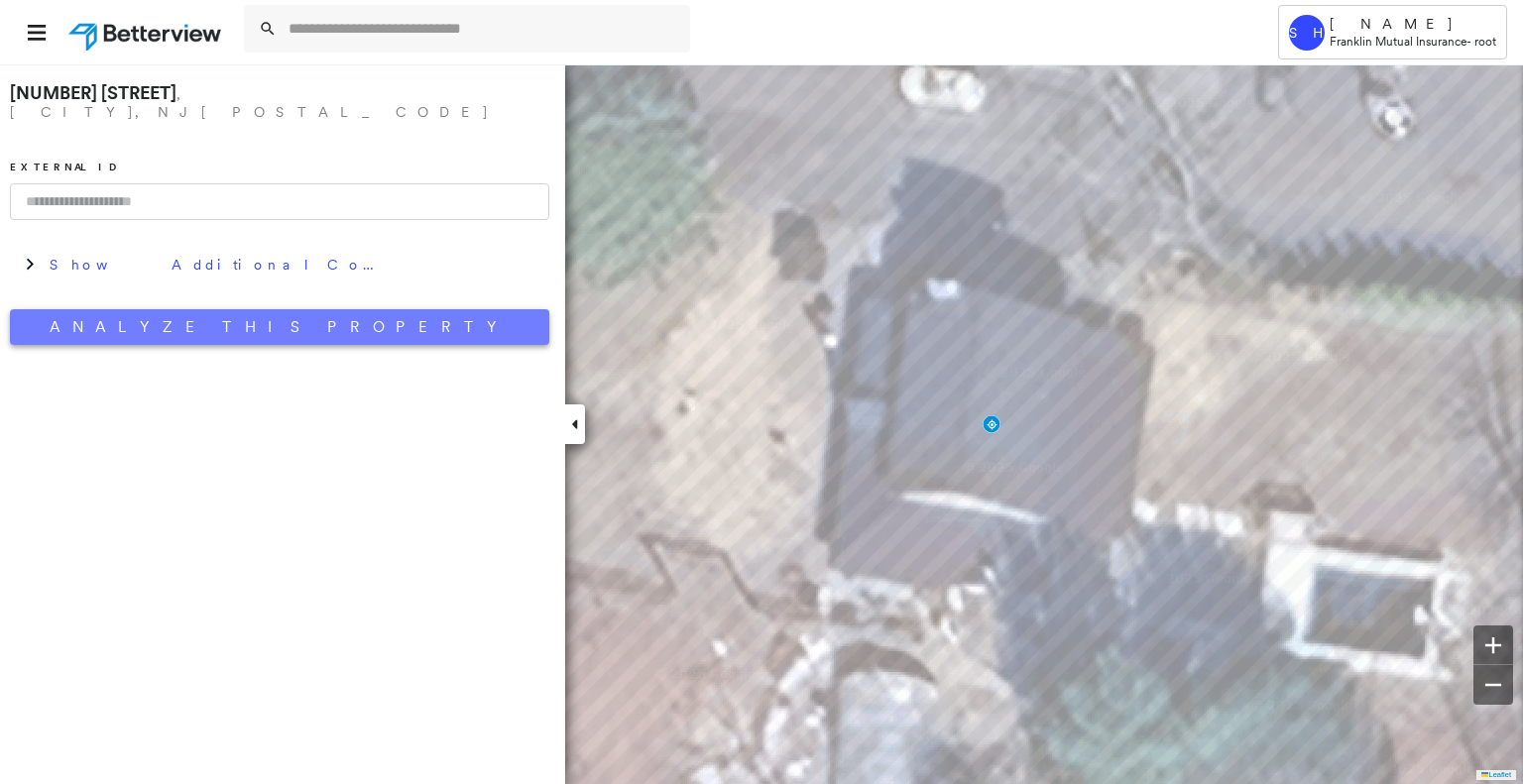 click on "Analyze This Property" at bounding box center (280, 327) 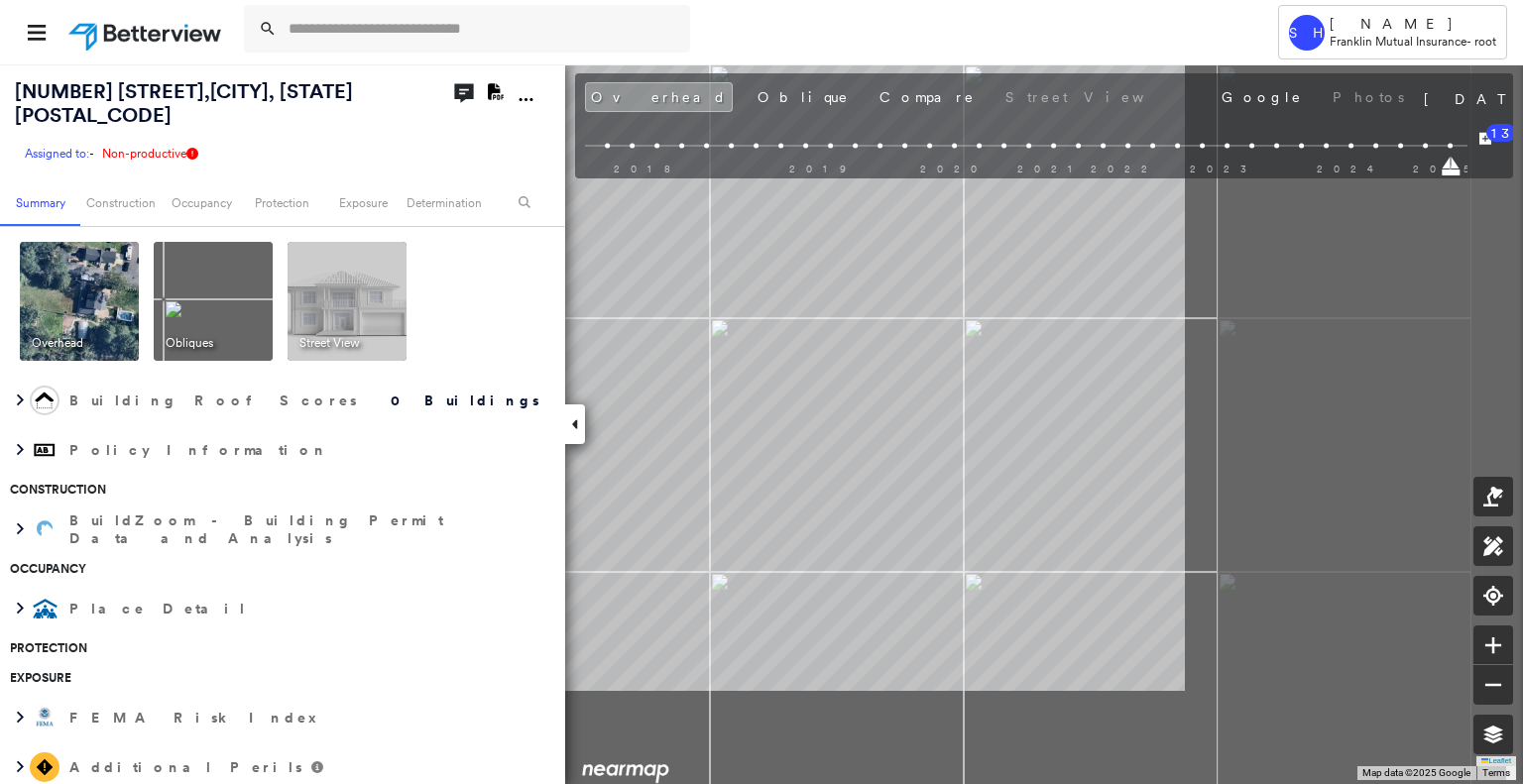 click on "[NUMBER] [STREET] , [CITY], [STATE] [POSTAL_CODE] Assigned to:  - Assigned to:  - Assigned to:  - Non-productive  Open Comments Download PDF Report Summary Construction Occupancy Protection Exposure Determination Overhead Obliques Street View Building Roof Scores 0 Buildings Policy Information Construction BuildZoom - Building Permit Data and Analysis Occupancy Place Detail Protection Exposure FEMA Risk Index Additional Perils Determination Action Taken New Entry History Quote/New Business Terms & Conditions Added ACV Endorsement Added Cosmetic Endorsement Inspection/Loss Control Report Information Added to Inspection Survey Onsite Inspection Ordered Determined No Inspection Needed General Used Report to Further Agent/Insured Discussion Reject/Decline - New Business Allowed to Proceed / Policy Bound Added/Updated Building Information Save Renewal Terms & Conditions Added Cosmetic Endorsement Deductible Change Premium Adjusted Added ACV Endorsement Inspection/Loss Control Determined No Inspection Needed General" at bounding box center [762, 423] 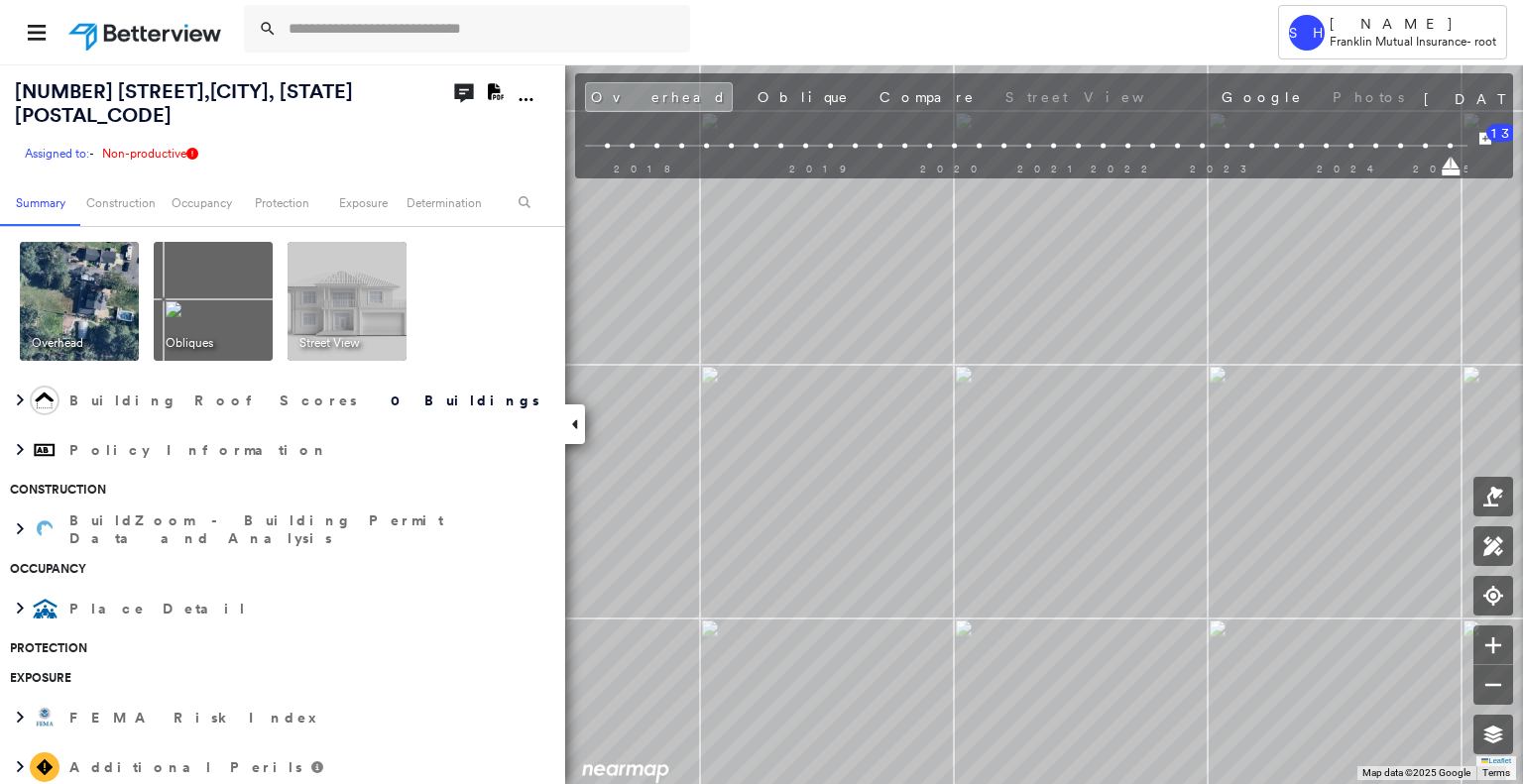 click on "[CITY], [STATE] [POSTAL_CODE] External ID   Show Additional Company Data Analyze This Property" at bounding box center [762, 392] 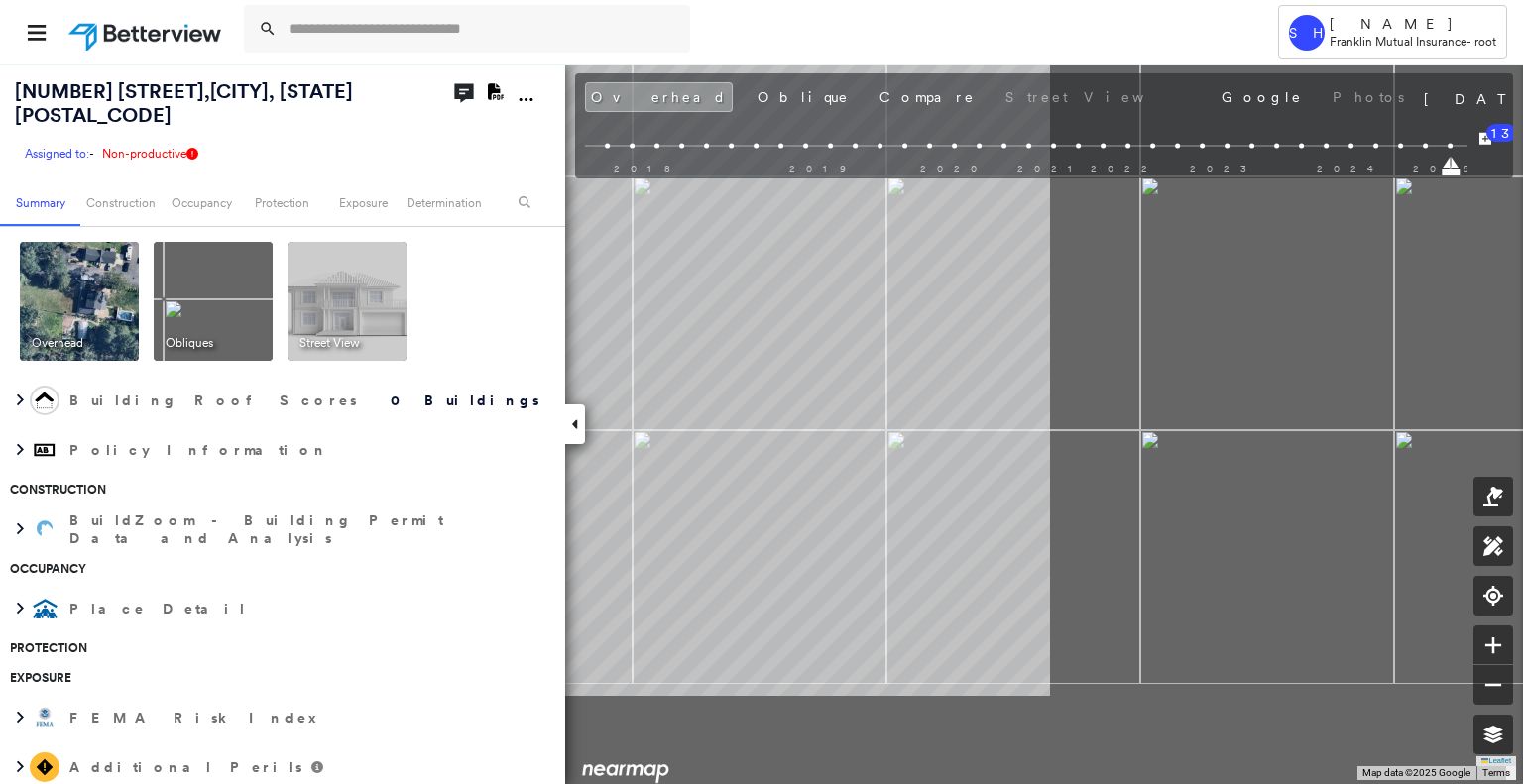 click on "[NUMBER] [STREET] , [CITY], [STATE] [POSTAL_CODE] Assigned to:  - Assigned to:  - Assigned to:  - Non-productive  Open Comments Download PDF Report Summary Construction Occupancy Protection Exposure Determination Overhead Obliques Street View Building Roof Scores 0 Buildings Policy Information Construction BuildZoom - Building Permit Data and Analysis Occupancy Place Detail Protection Exposure FEMA Risk Index Additional Perils Determination Action Taken New Entry History Quote/New Business Terms & Conditions Added ACV Endorsement Added Cosmetic Endorsement Inspection/Loss Control Report Information Added to Inspection Survey Onsite Inspection Ordered Determined No Inspection Needed General Used Report to Further Agent/Insured Discussion Reject/Decline - New Business Allowed to Proceed / Policy Bound Added/Updated Building Information Save Renewal Terms & Conditions Added Cosmetic Endorsement Deductible Change Premium Adjusted Added ACV Endorsement Inspection/Loss Control Determined No Inspection Needed General" at bounding box center (762, 423) 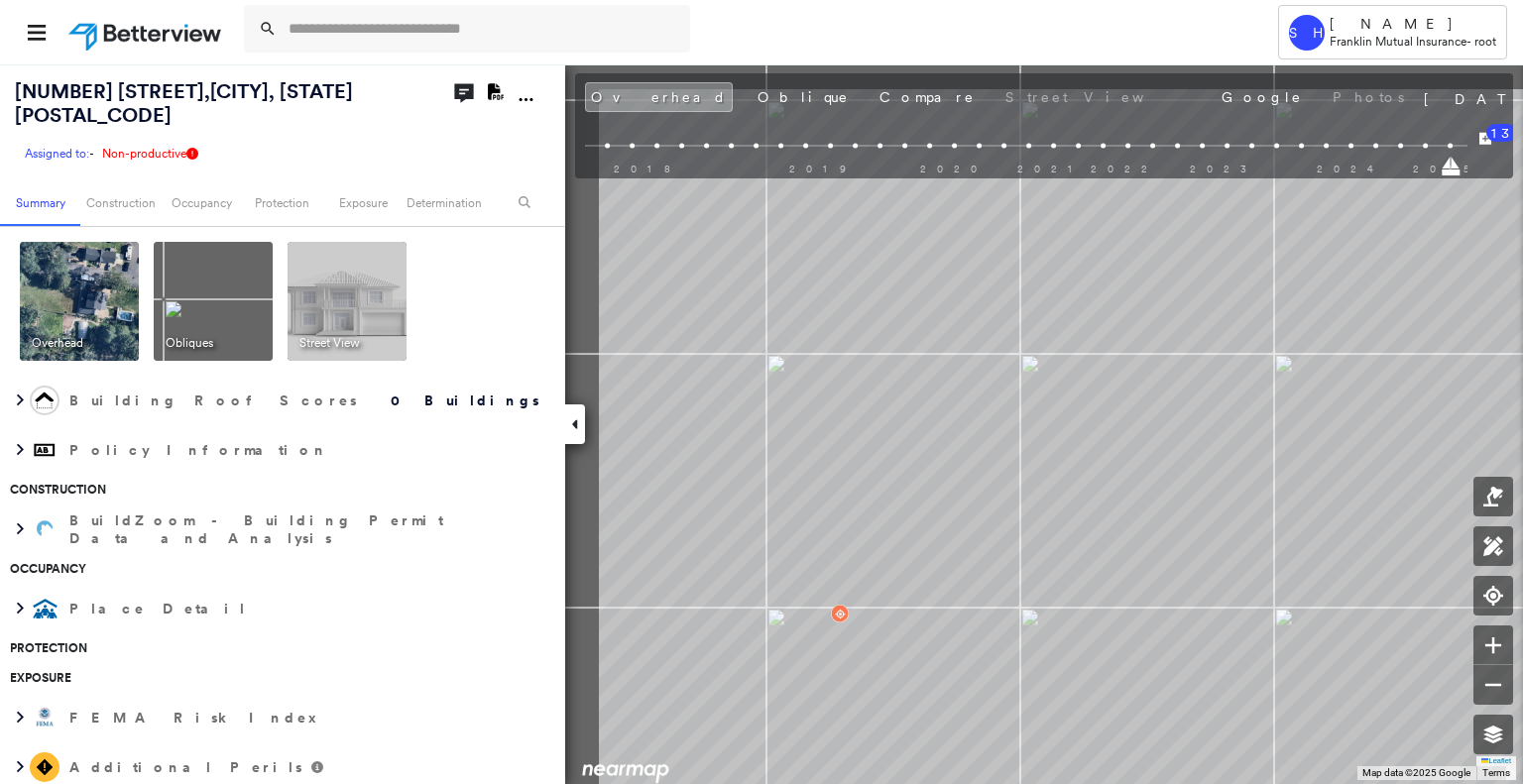 click on "[NUMBER] [STREET] , [CITY], [STATE] [POSTAL_CODE] Assigned to:  - Assigned to:  - Assigned to:  - Non-productive  Open Comments Download PDF Report Summary Construction Occupancy Protection Exposure Determination Overhead Obliques Street View Building Roof Scores 0 Buildings Policy Information Construction BuildZoom - Building Permit Data and Analysis Occupancy Place Detail Protection Exposure FEMA Risk Index Additional Perils Determination Action Taken New Entry History Quote/New Business Terms & Conditions Added ACV Endorsement Added Cosmetic Endorsement Inspection/Loss Control Report Information Added to Inspection Survey Onsite Inspection Ordered Determined No Inspection Needed General Used Report to Further Agent/Insured Discussion Reject/Decline - New Business Allowed to Proceed / Policy Bound Added/Updated Building Information Save Renewal Terms & Conditions Added Cosmetic Endorsement Deductible Change Premium Adjusted Added ACV Endorsement Inspection/Loss Control Determined No Inspection Needed General" at bounding box center [762, 423] 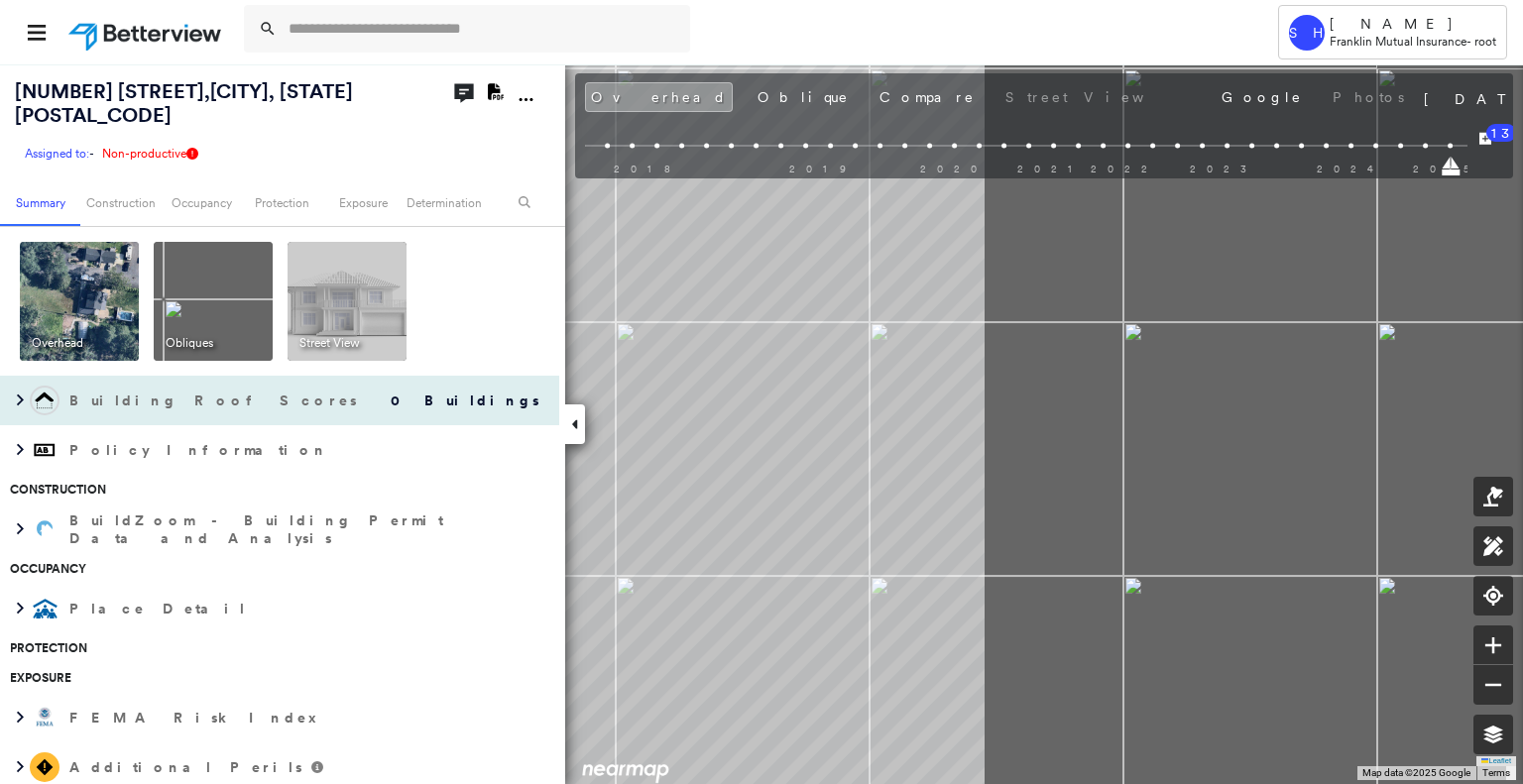 click on "[NUMBER] [STREET] , [CITY], [STATE] [POSTAL_CODE] Assigned to:  - Assigned to:  - Assigned to:  - Non-productive  Open Comments Download PDF Report Summary Construction Occupancy Protection Exposure Determination Overhead Obliques Street View Building Roof Scores 0 Buildings Policy Information Construction BuildZoom - Building Permit Data and Analysis Occupancy Place Detail Protection Exposure FEMA Risk Index Additional Perils Determination Action Taken New Entry History Quote/New Business Terms & Conditions Added ACV Endorsement Added Cosmetic Endorsement Inspection/Loss Control Report Information Added to Inspection Survey Onsite Inspection Ordered Determined No Inspection Needed General Used Report to Further Agent/Insured Discussion Reject/Decline - New Business Allowed to Proceed / Policy Bound Added/Updated Building Information Save Renewal Terms & Conditions Added Cosmetic Endorsement Deductible Change Premium Adjusted Added ACV Endorsement Inspection/Loss Control Determined No Inspection Needed General" at bounding box center (762, 423) 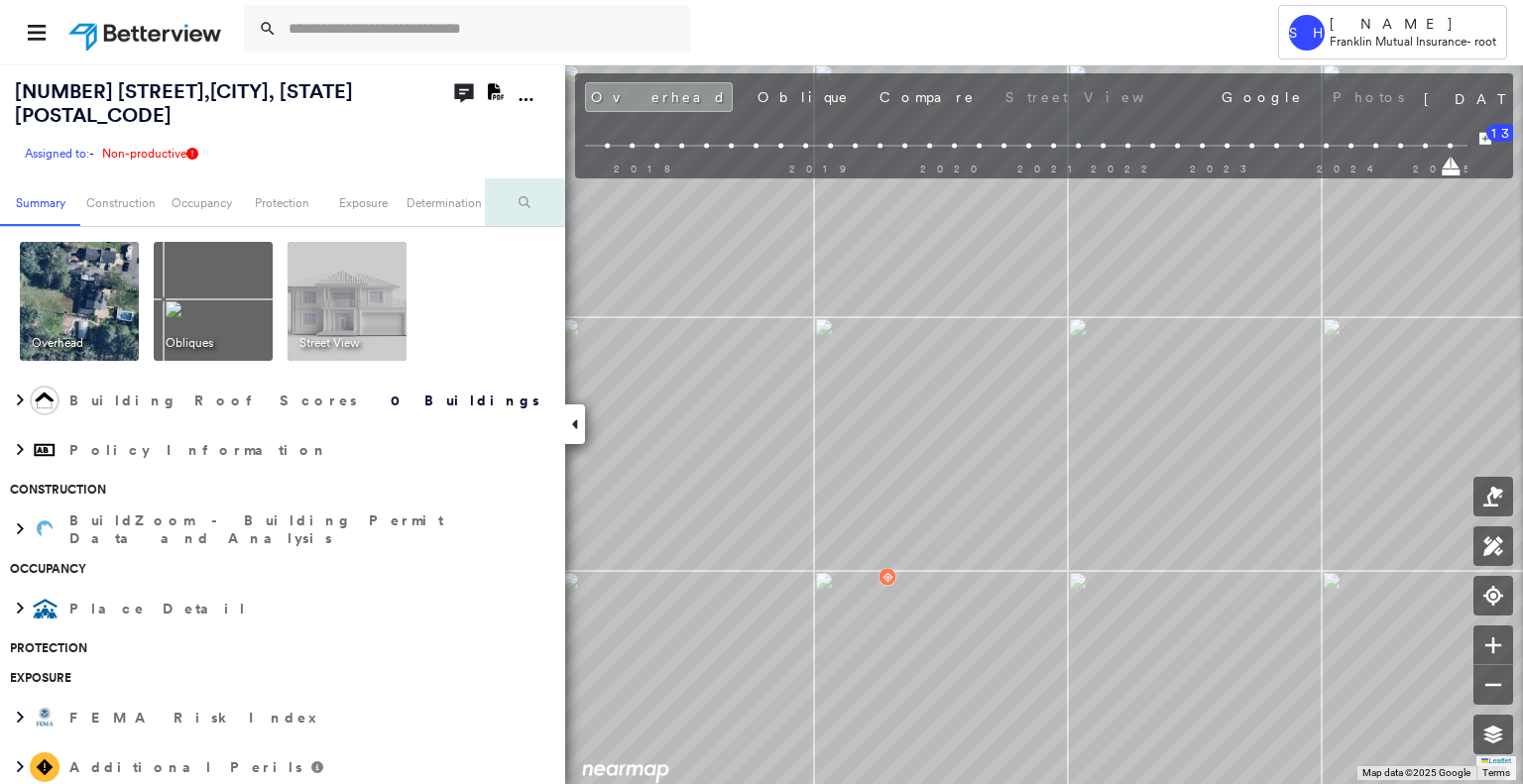 click on "[NUMBER] [STREET] , [CITY], [STATE] [POSTAL_CODE] Assigned to:  - Assigned to:  - Assigned to:  - Non-productive  Open Comments Download PDF Report Summary Construction Occupancy Protection Exposure Determination Overhead Obliques Street View Building Roof Scores 0 Buildings Policy Information Construction BuildZoom - Building Permit Data and Analysis Occupancy Place Detail Protection Exposure FEMA Risk Index Additional Perils Determination Action Taken New Entry History Quote/New Business Terms & Conditions Added ACV Endorsement Added Cosmetic Endorsement Inspection/Loss Control Report Information Added to Inspection Survey Onsite Inspection Ordered Determined No Inspection Needed General Used Report to Further Agent/Insured Discussion Reject/Decline - New Business Allowed to Proceed / Policy Bound Added/Updated Building Information Save Renewal Terms & Conditions Added Cosmetic Endorsement Deductible Change Premium Adjusted Added ACV Endorsement Inspection/Loss Control Determined No Inspection Needed General" at bounding box center (762, 423) 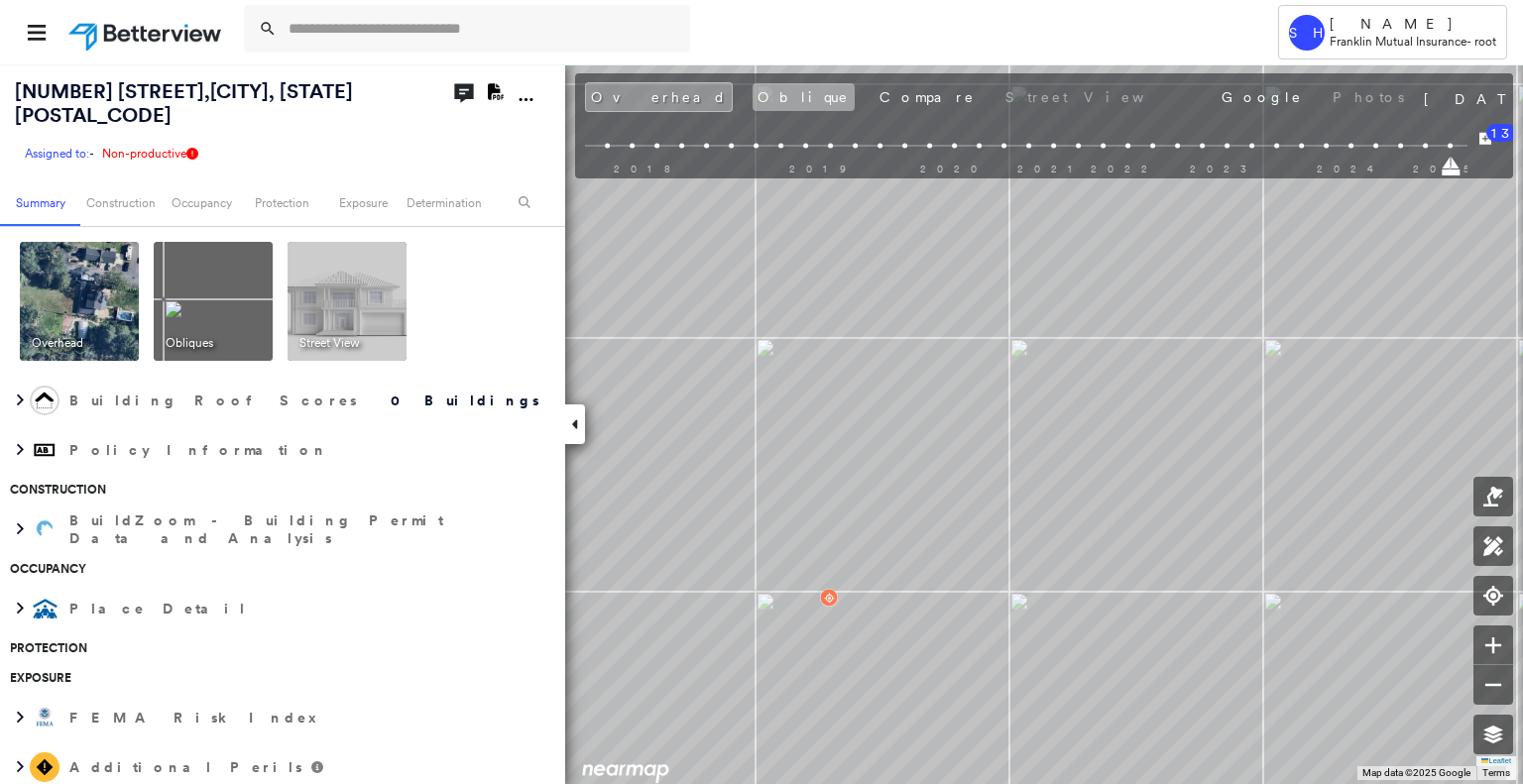 click on "Oblique" at bounding box center (803, 97) 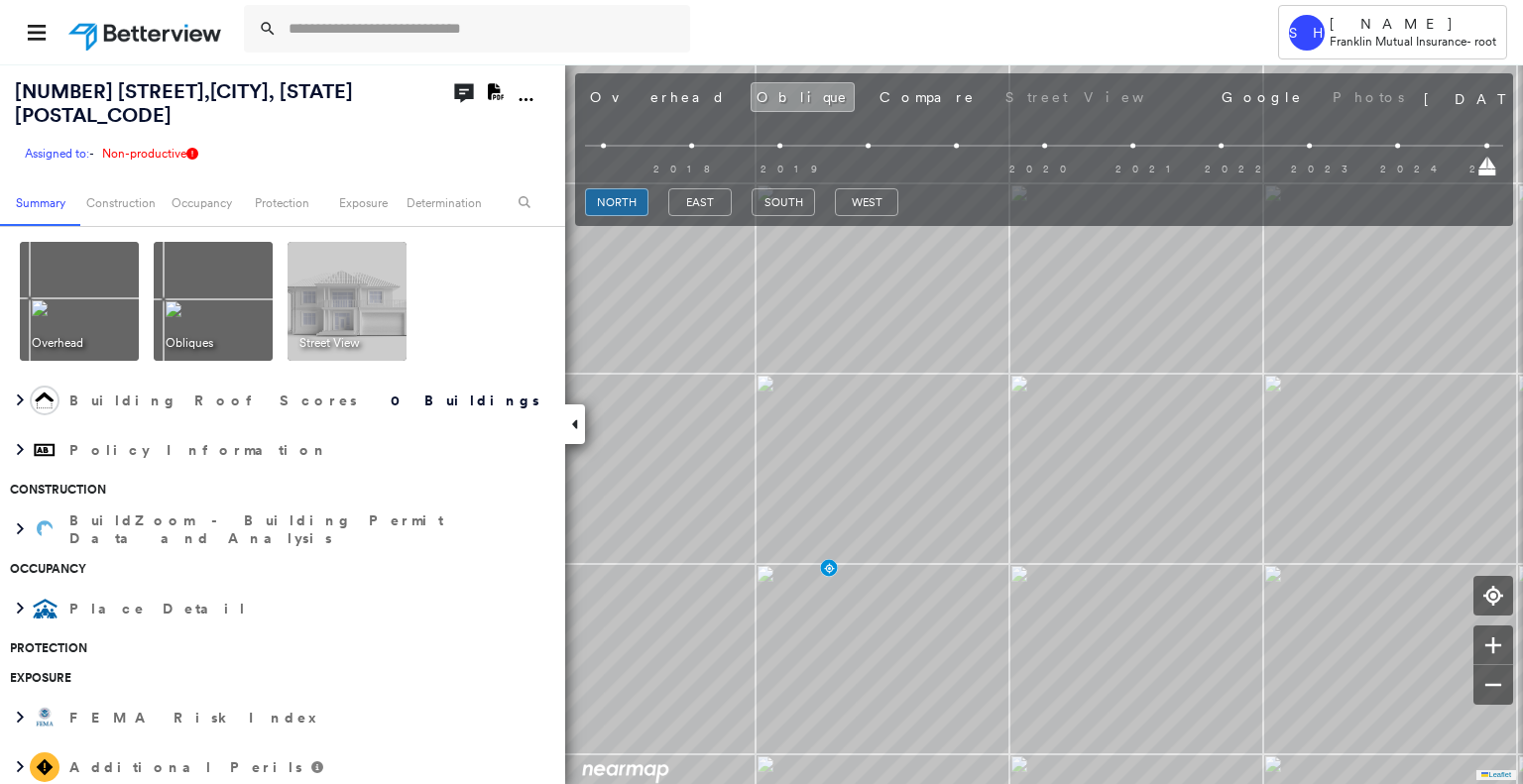 click on "east" at bounding box center [700, 205] 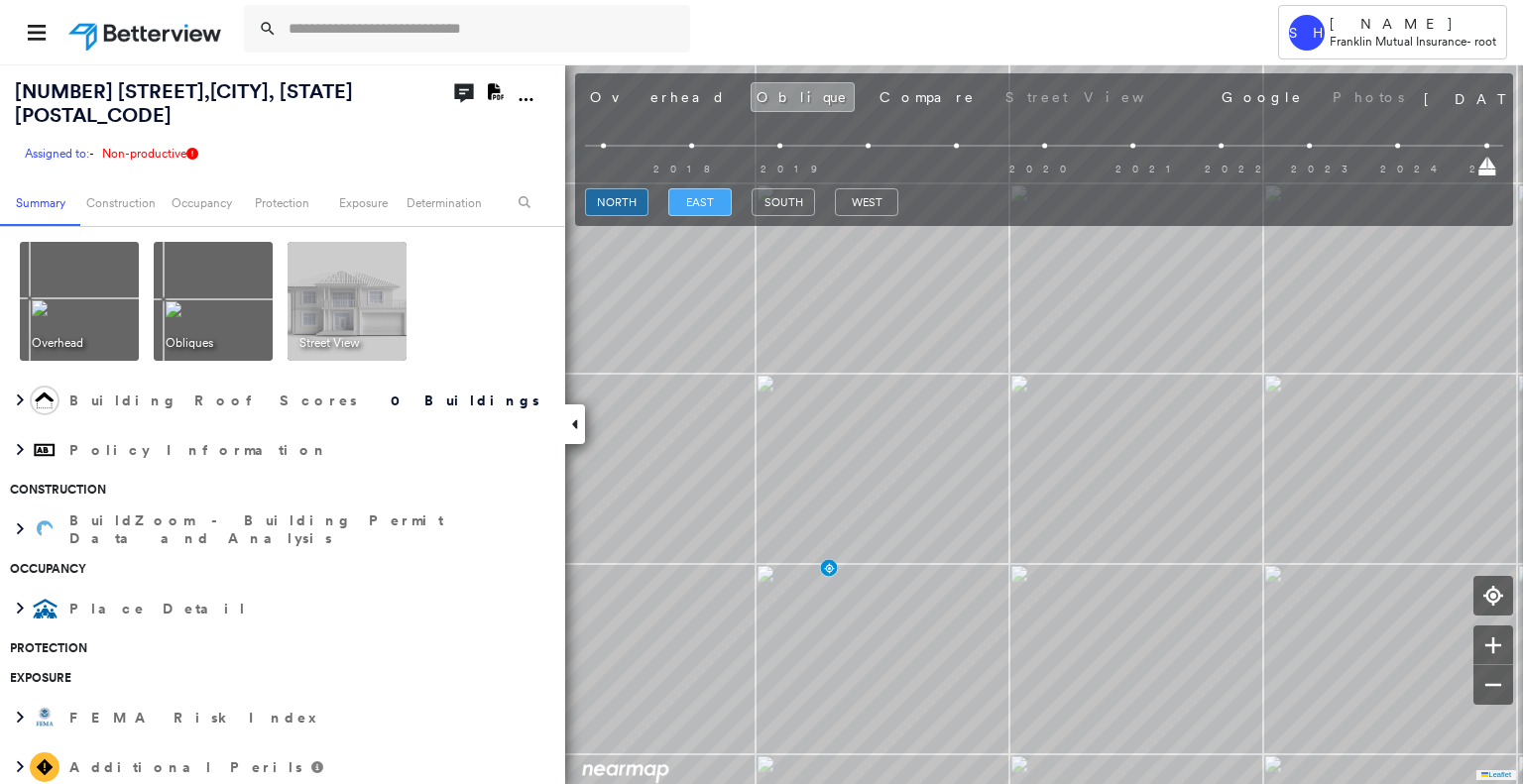 click on "east" at bounding box center [700, 202] 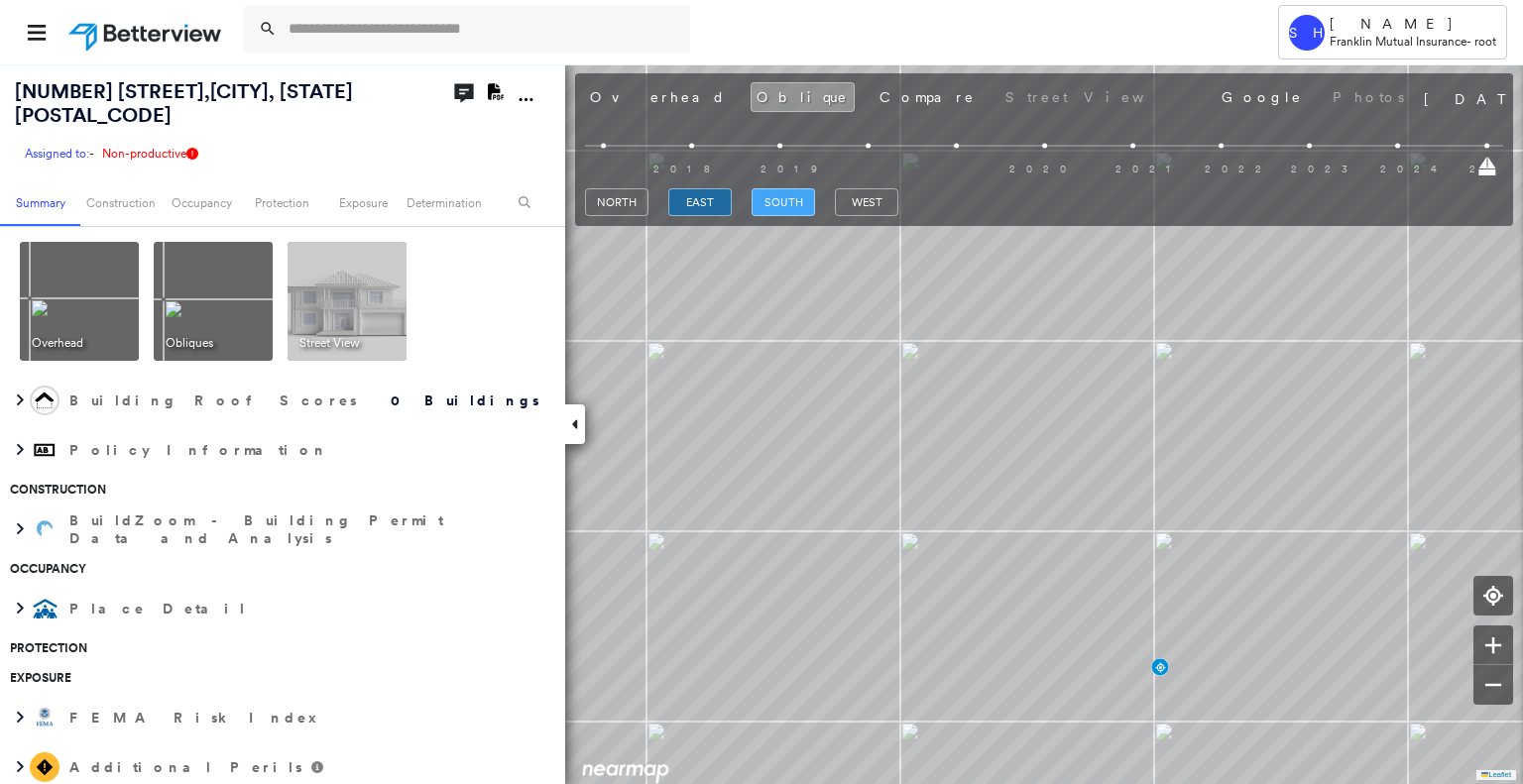 click on "south" at bounding box center (783, 202) 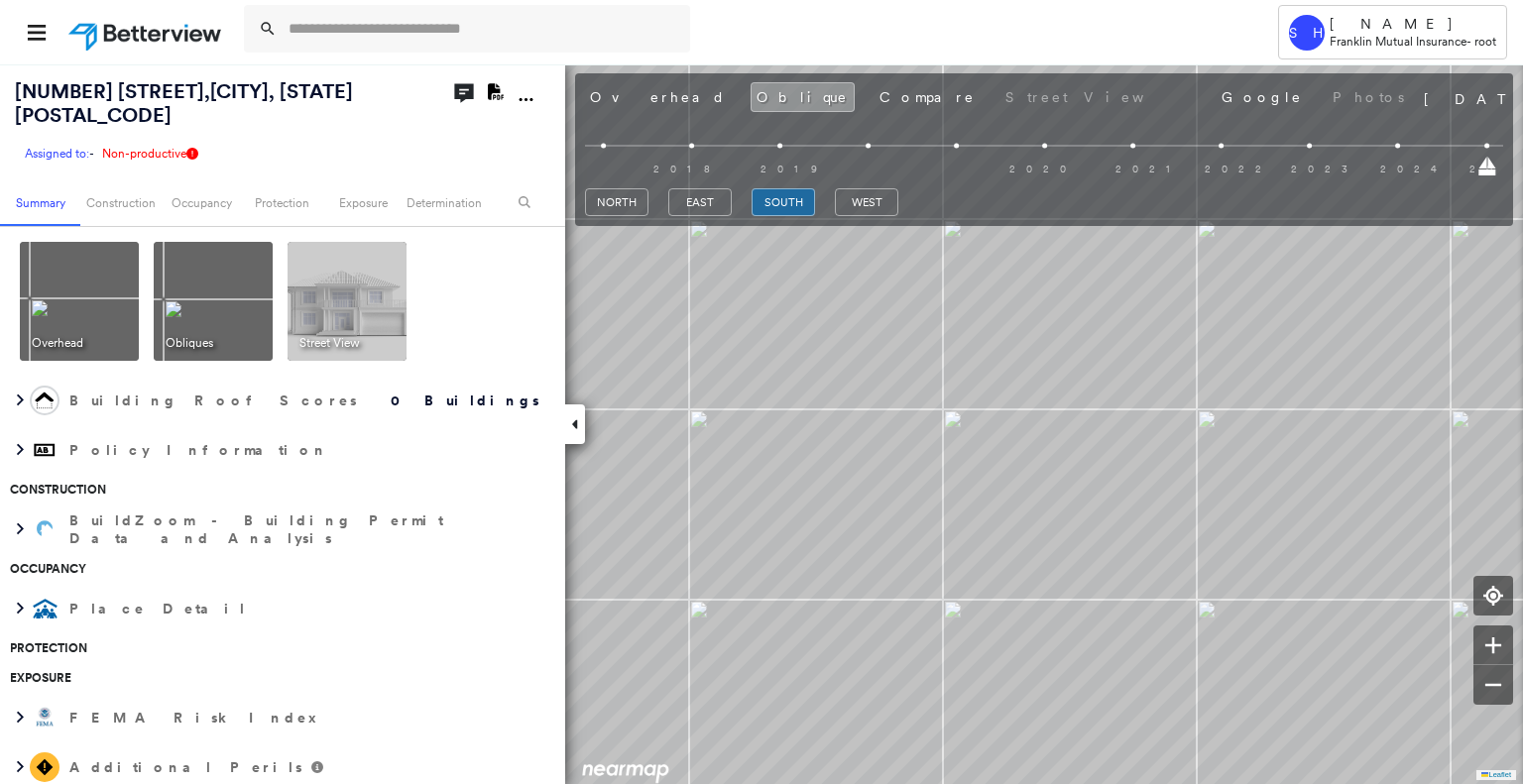 click on "[CITY], [STATE] [POSTAL_CODE] External ID   Show Additional Company Data Analyze This Property" at bounding box center (762, 392) 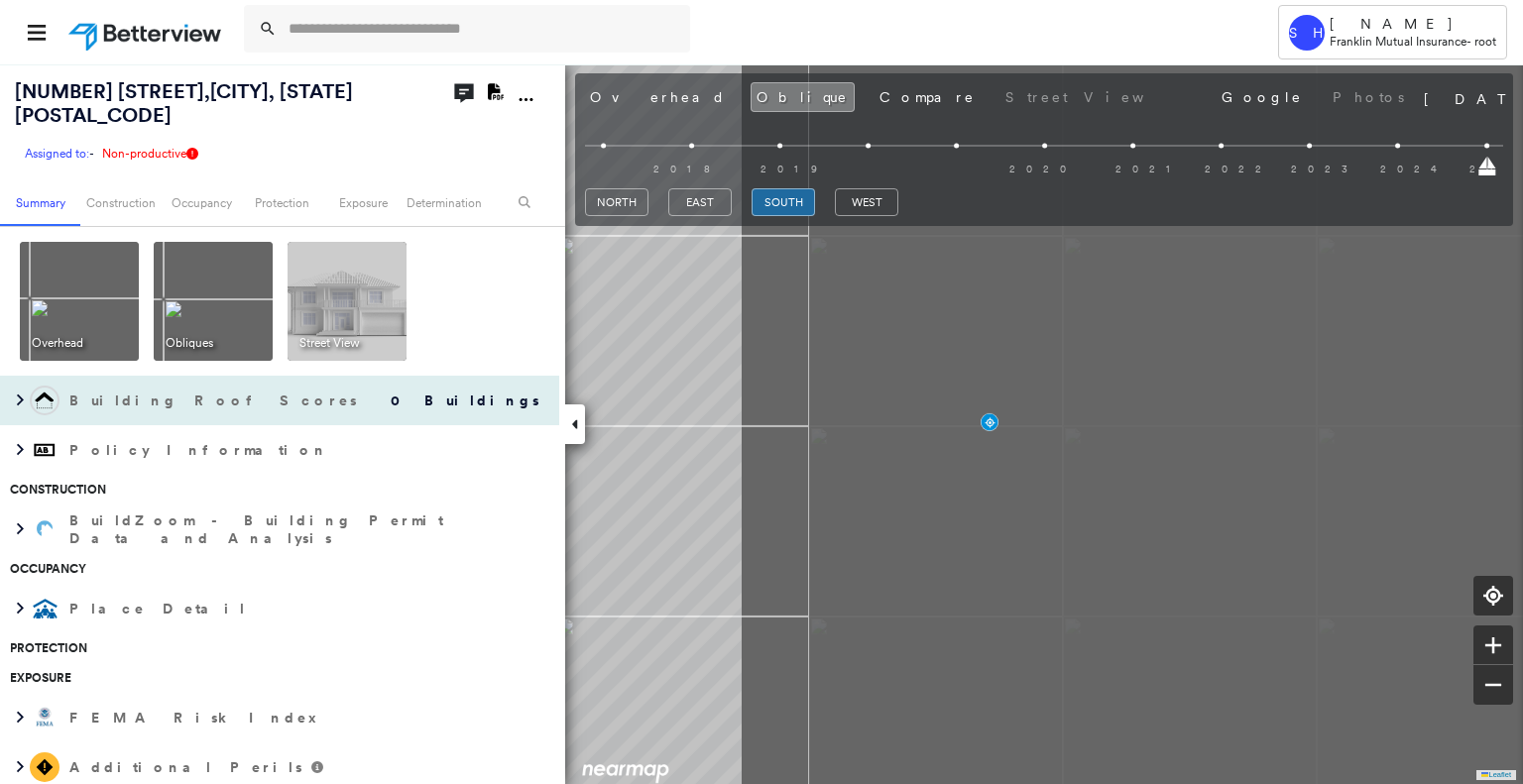 click on "[NUMBER] [STREET] , [CITY], [STATE] [POSTAL_CODE] Assigned to:  - Assigned to:  - Assigned to:  - Non-productive  Open Comments Download PDF Report Summary Construction Occupancy Protection Exposure Determination Overhead Obliques Street View Building Roof Scores 0 Buildings Policy Information Construction BuildZoom - Building Permit Data and Analysis Occupancy Place Detail Protection Exposure FEMA Risk Index Additional Perils Determination Action Taken New Entry History Quote/New Business Terms & Conditions Added ACV Endorsement Added Cosmetic Endorsement Inspection/Loss Control Report Information Added to Inspection Survey Onsite Inspection Ordered Determined No Inspection Needed General Used Report to Further Agent/Insured Discussion Reject/Decline - New Business Allowed to Proceed / Policy Bound Added/Updated Building Information Save Renewal Terms & Conditions Added Cosmetic Endorsement Deductible Change Premium Adjusted Added ACV Endorsement Inspection/Loss Control Determined No Inspection Needed General" at bounding box center [762, 423] 